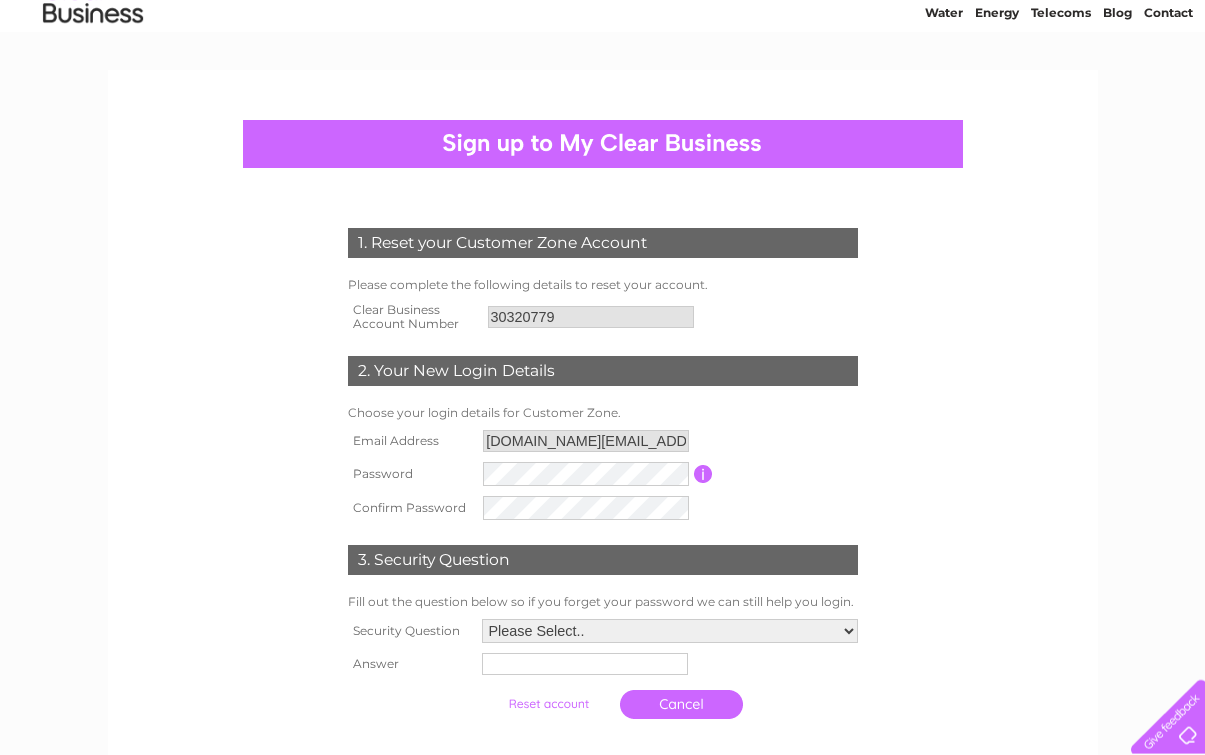 scroll, scrollTop: 81, scrollLeft: 0, axis: vertical 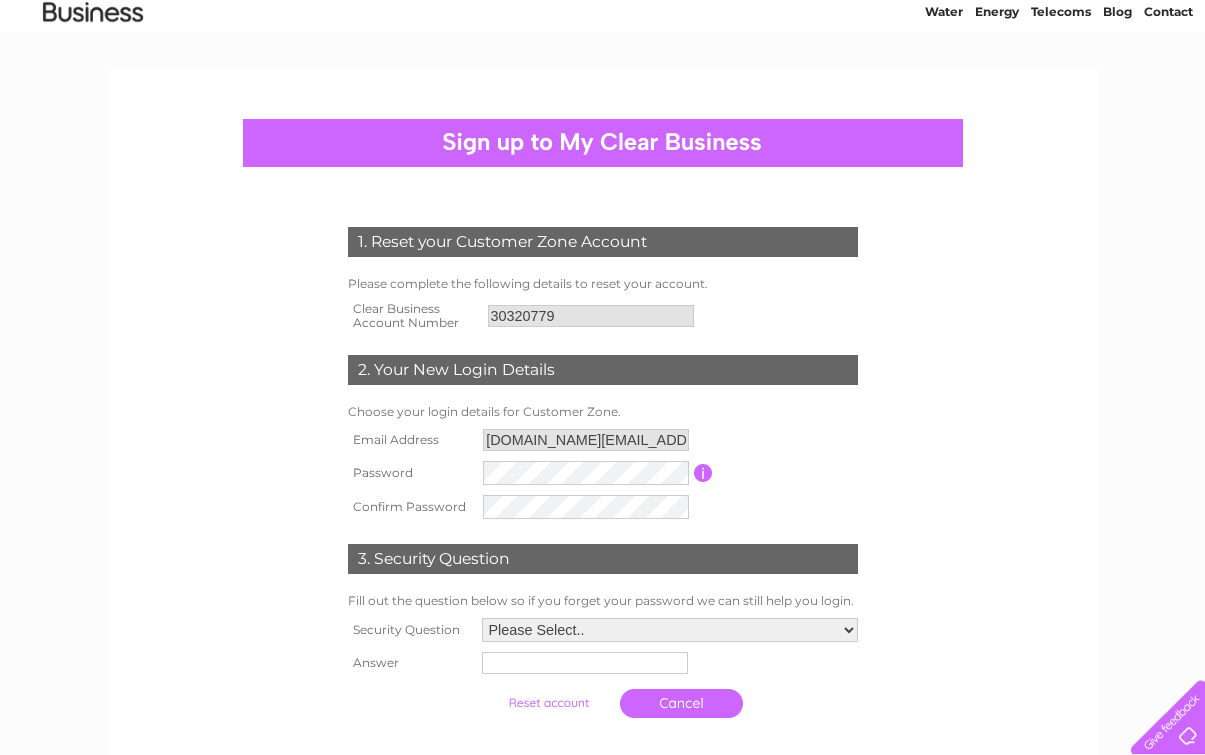 click at bounding box center [703, 473] 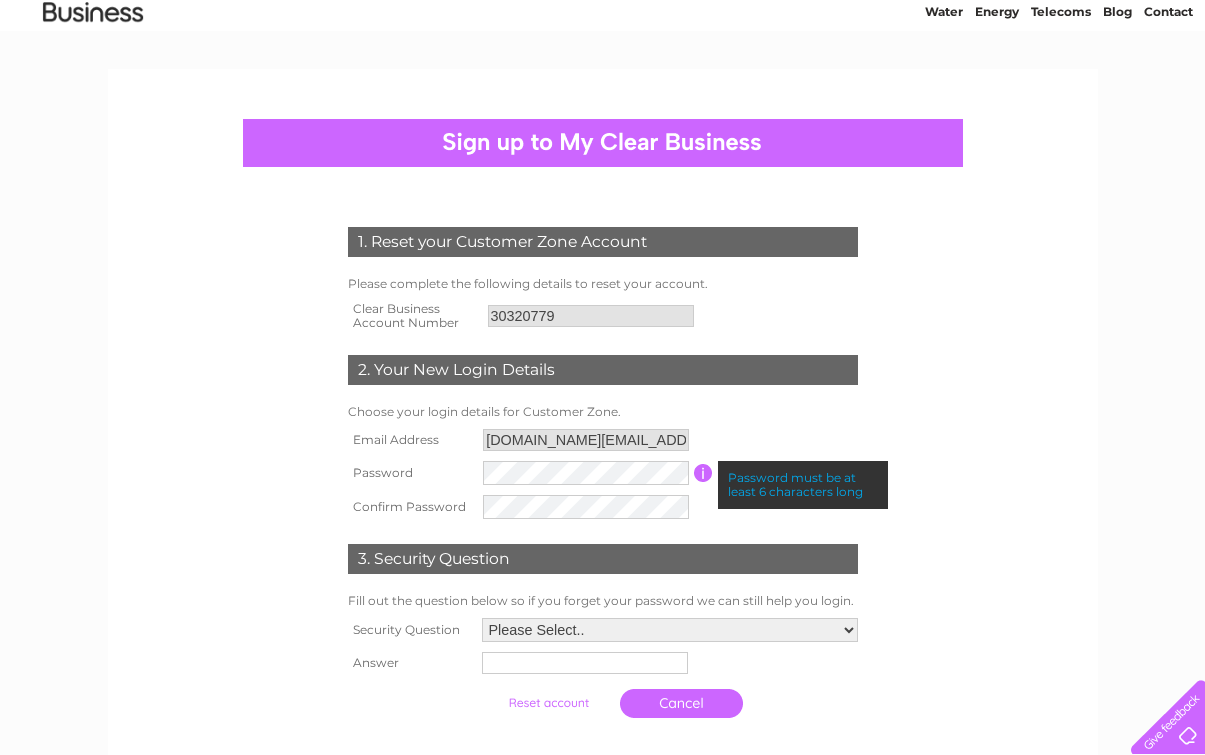 click on "1. Reset your Customer Zone Account
Please complete the following details to reset your account.
Clear Business Account Number
30320779
2. Your New Login Details
Choose your login details for Customer Zone." at bounding box center (603, 477) 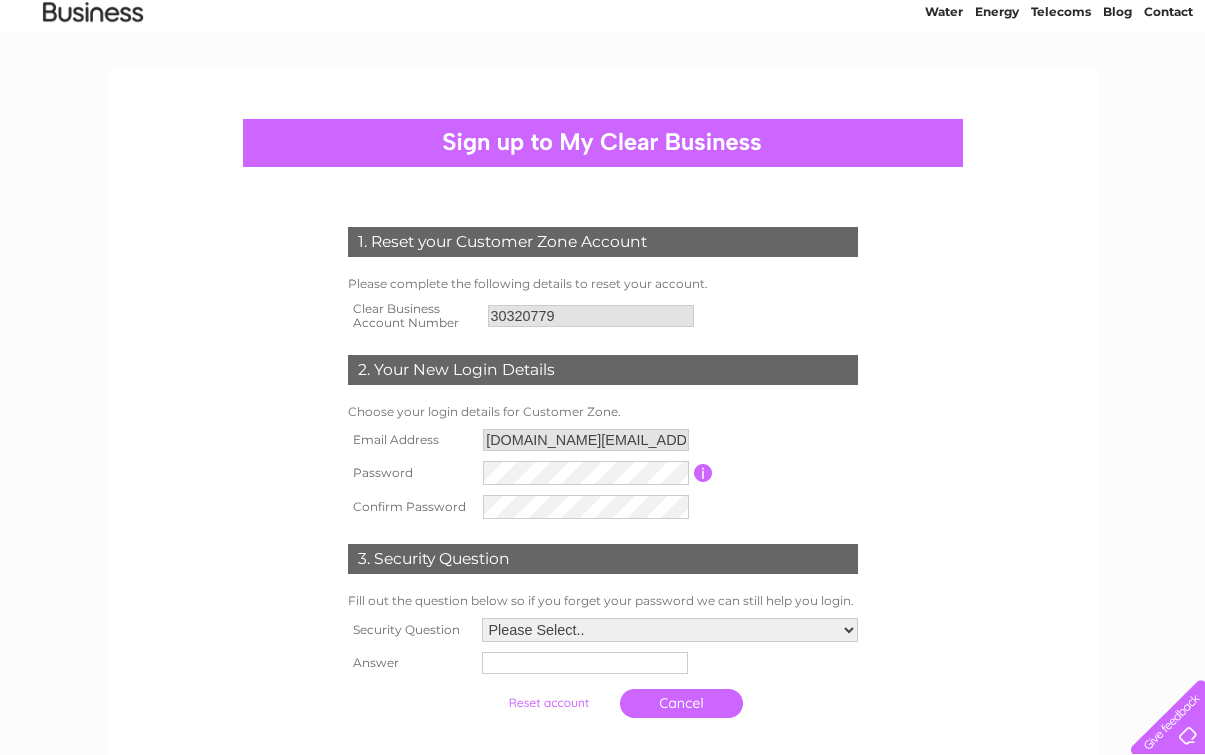 click on "Please Select..
In what town or city was your first job?
In what town or city did you meet your spouse/partner?
In what town or city did your mother and father meet?
What street did you live on as a child?
What was the name of your first pet?
Who was your childhood hero?" at bounding box center (670, 630) 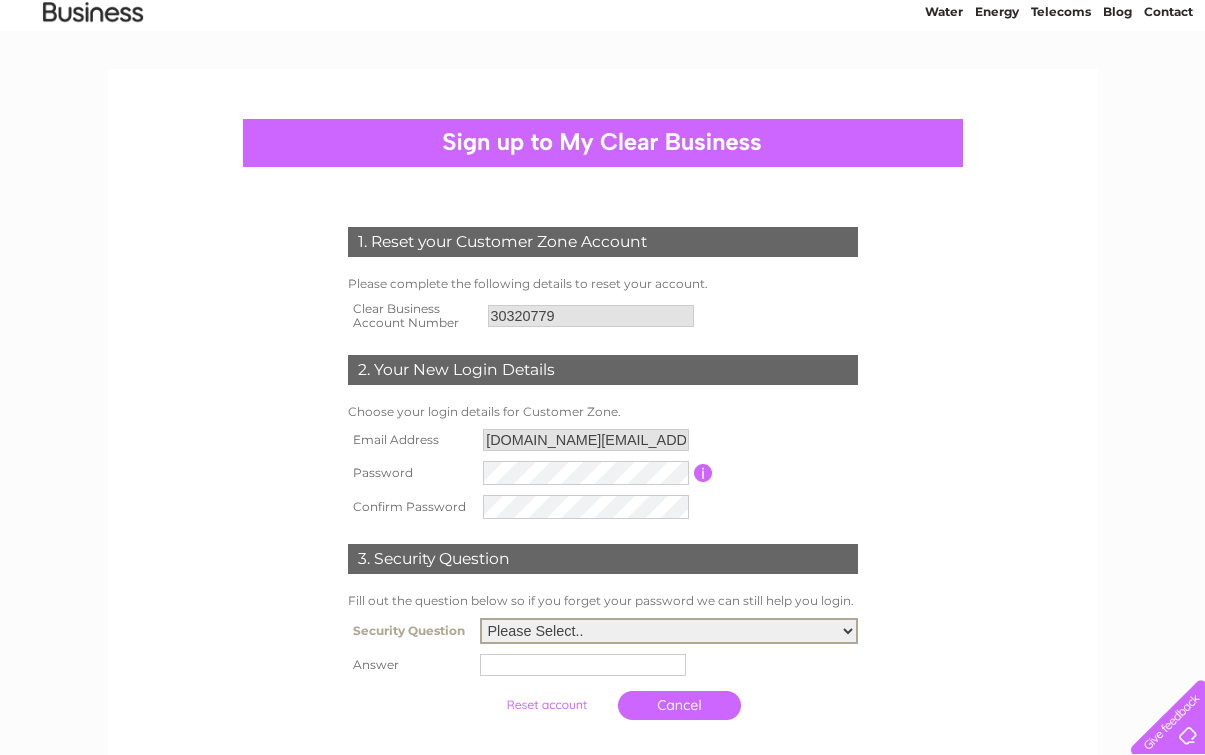 select on "5" 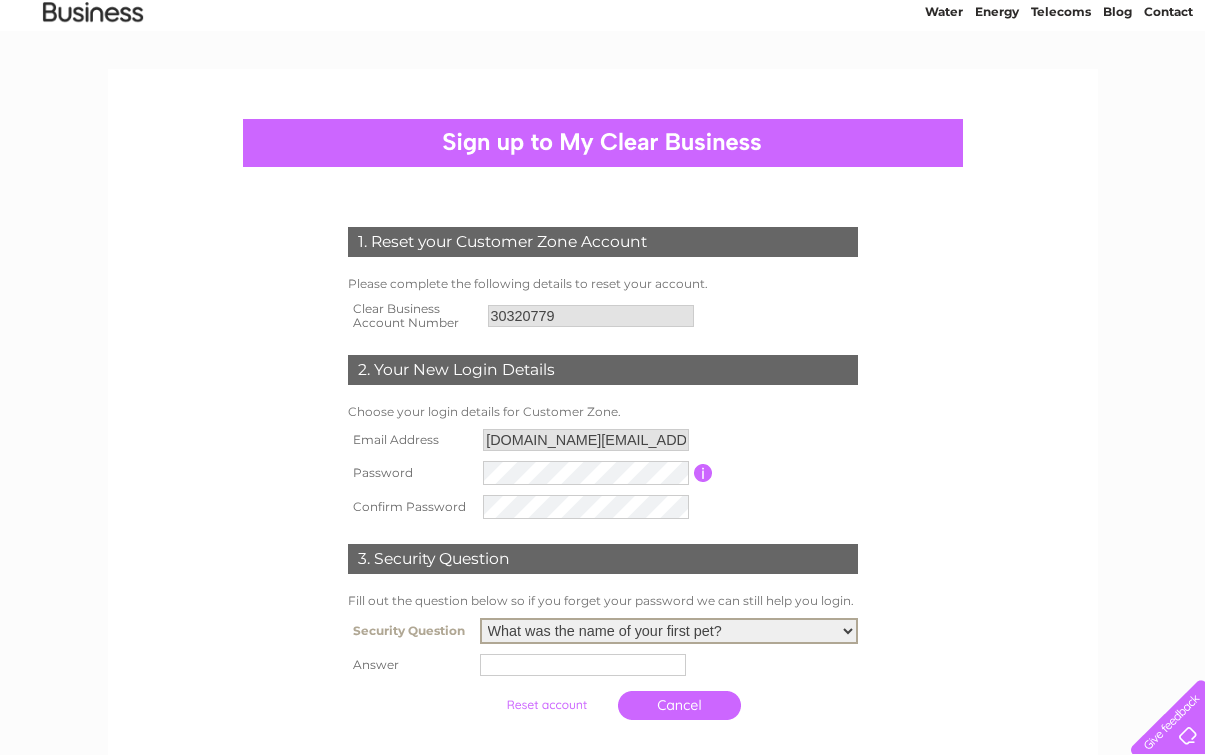 click at bounding box center (583, 665) 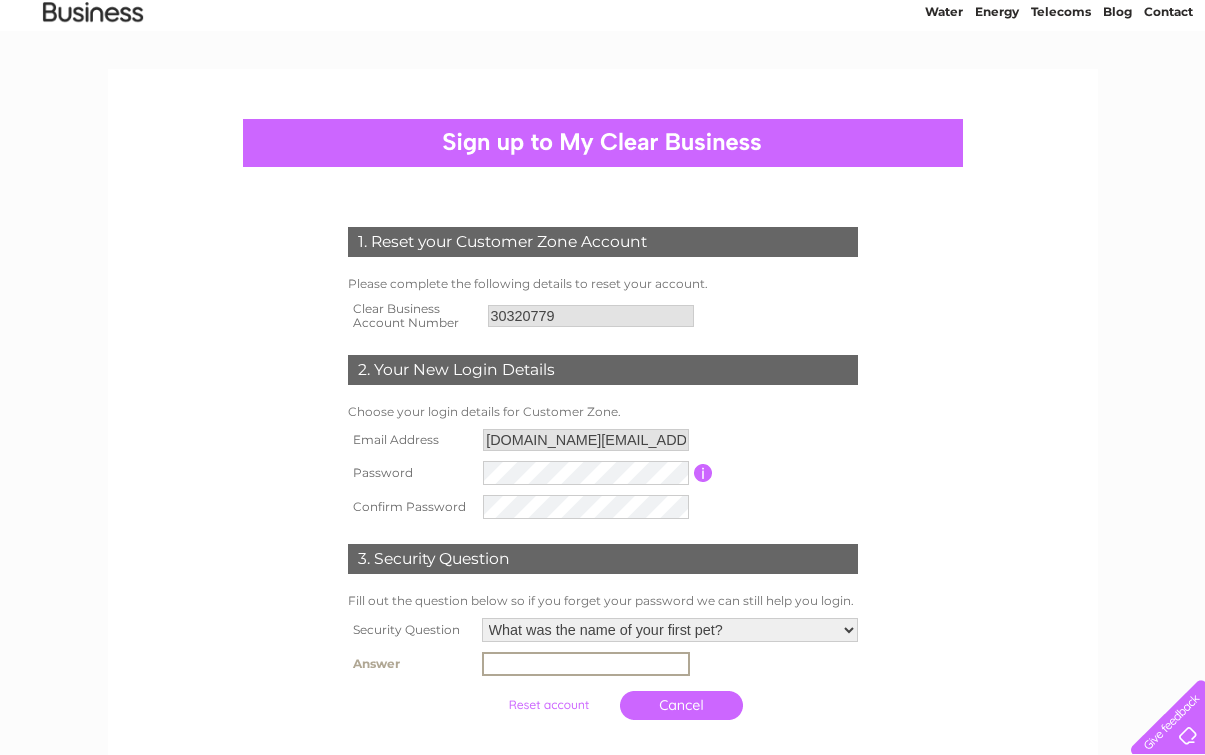 scroll, scrollTop: 194, scrollLeft: 0, axis: vertical 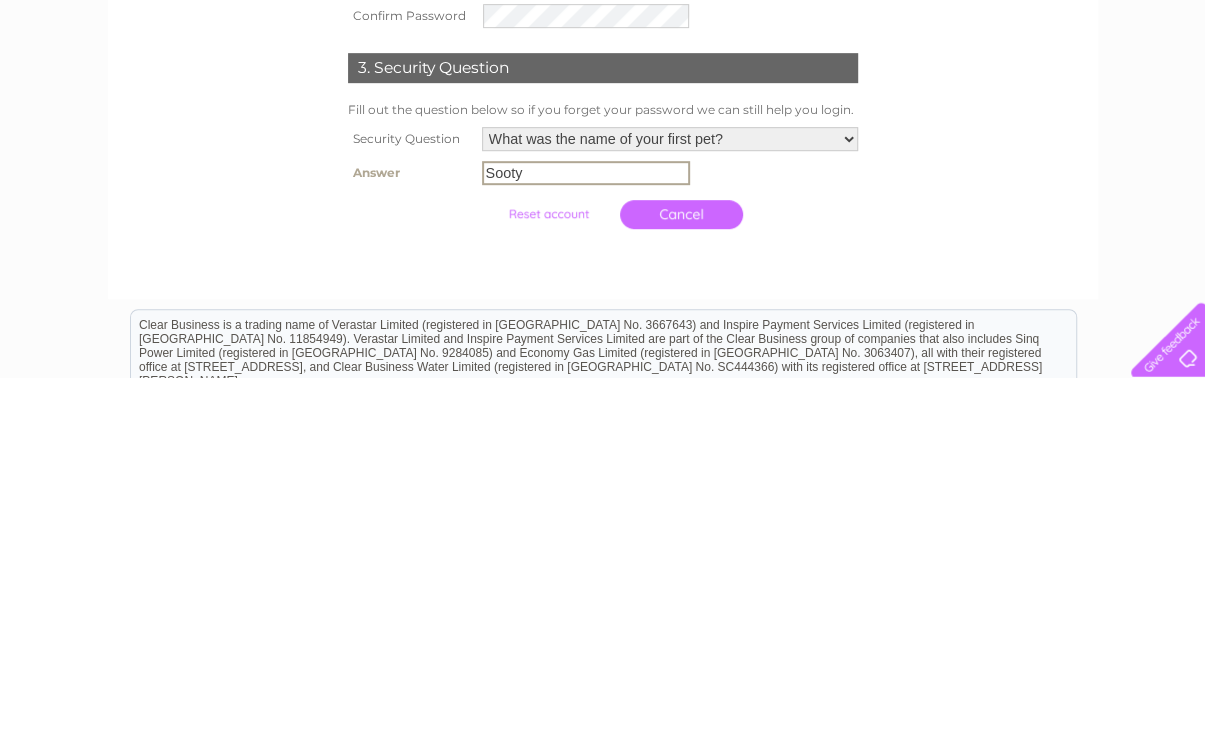 type on "Sooty" 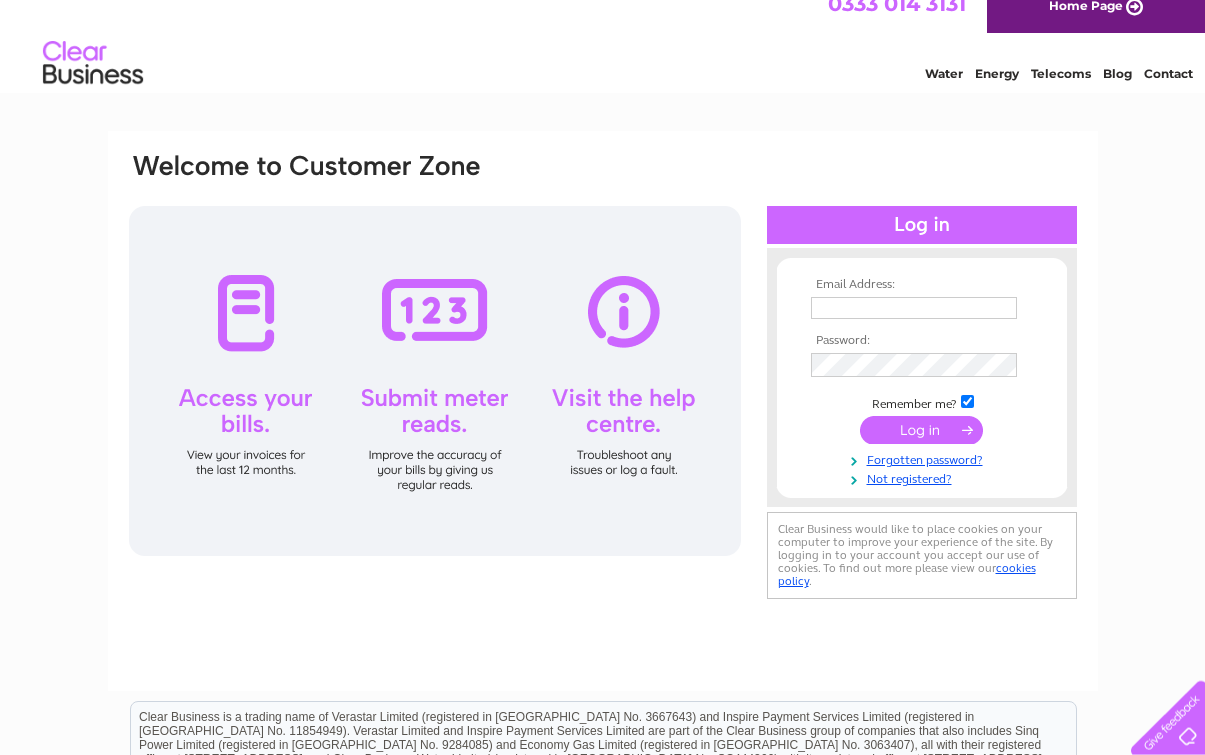 scroll, scrollTop: 19, scrollLeft: 0, axis: vertical 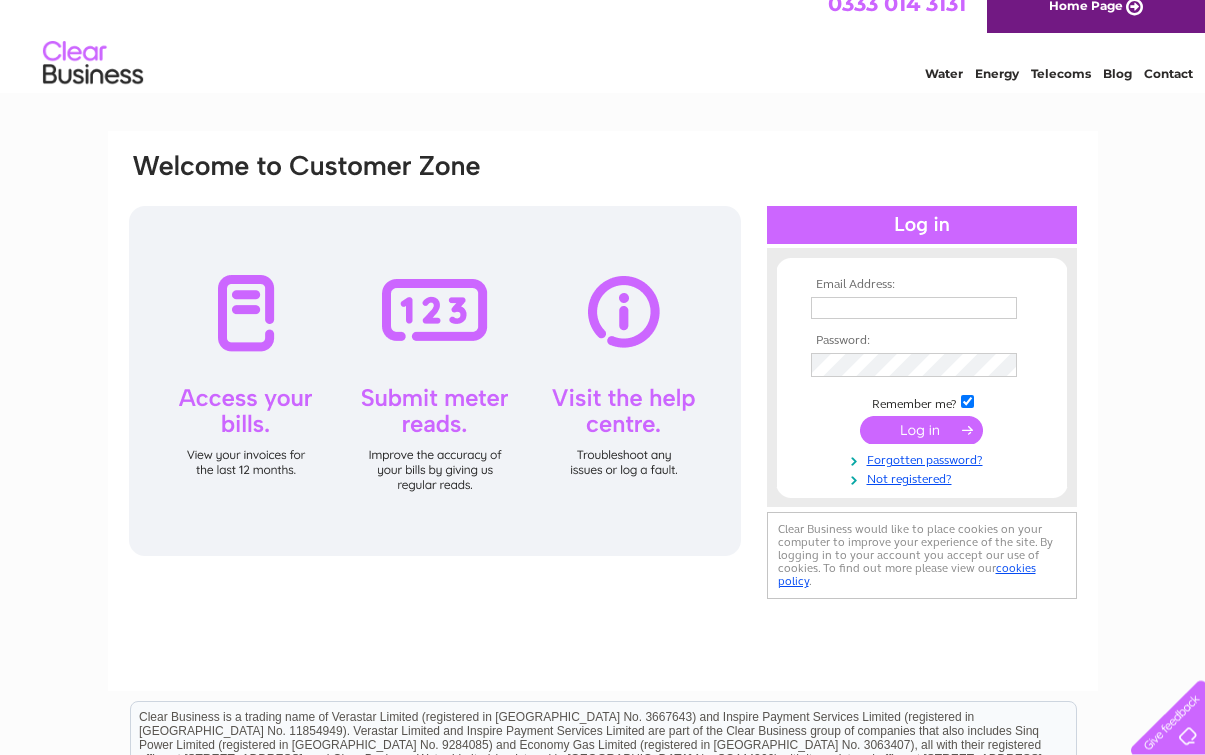 click at bounding box center [914, 308] 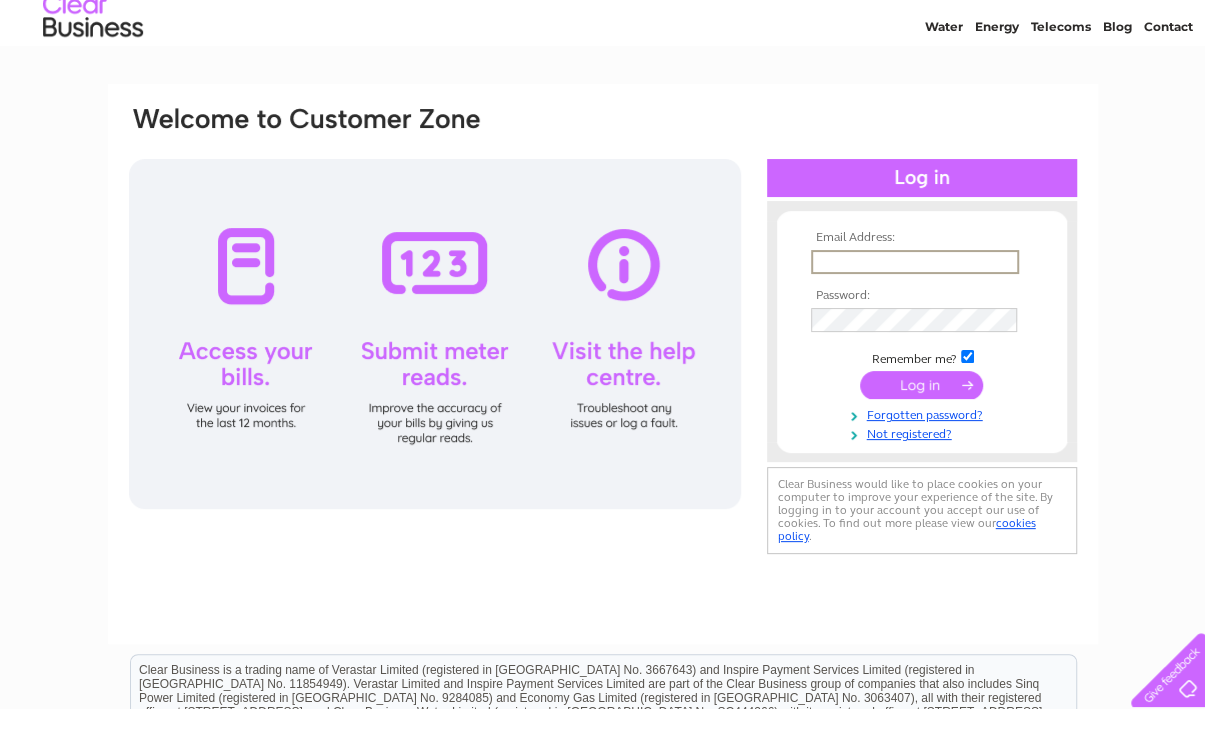 click on "Email Address:
Password:" at bounding box center [602, 582] 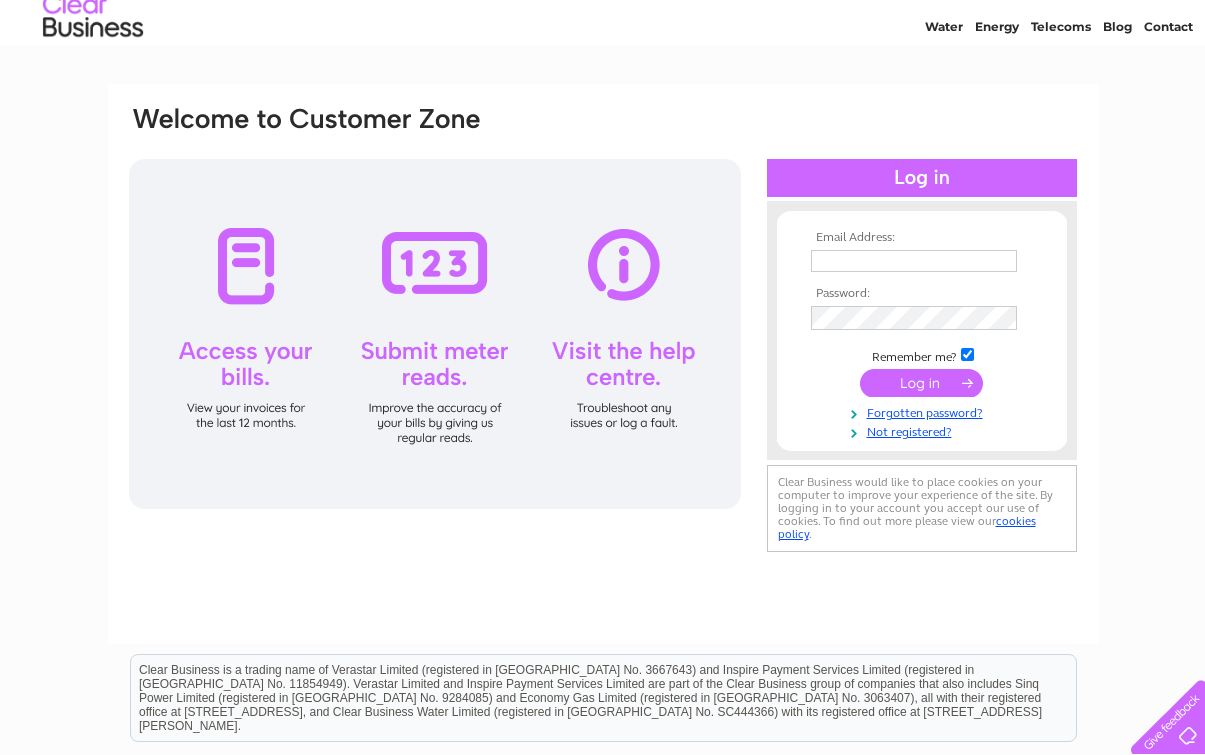 click on "Not registered?" at bounding box center (924, 430) 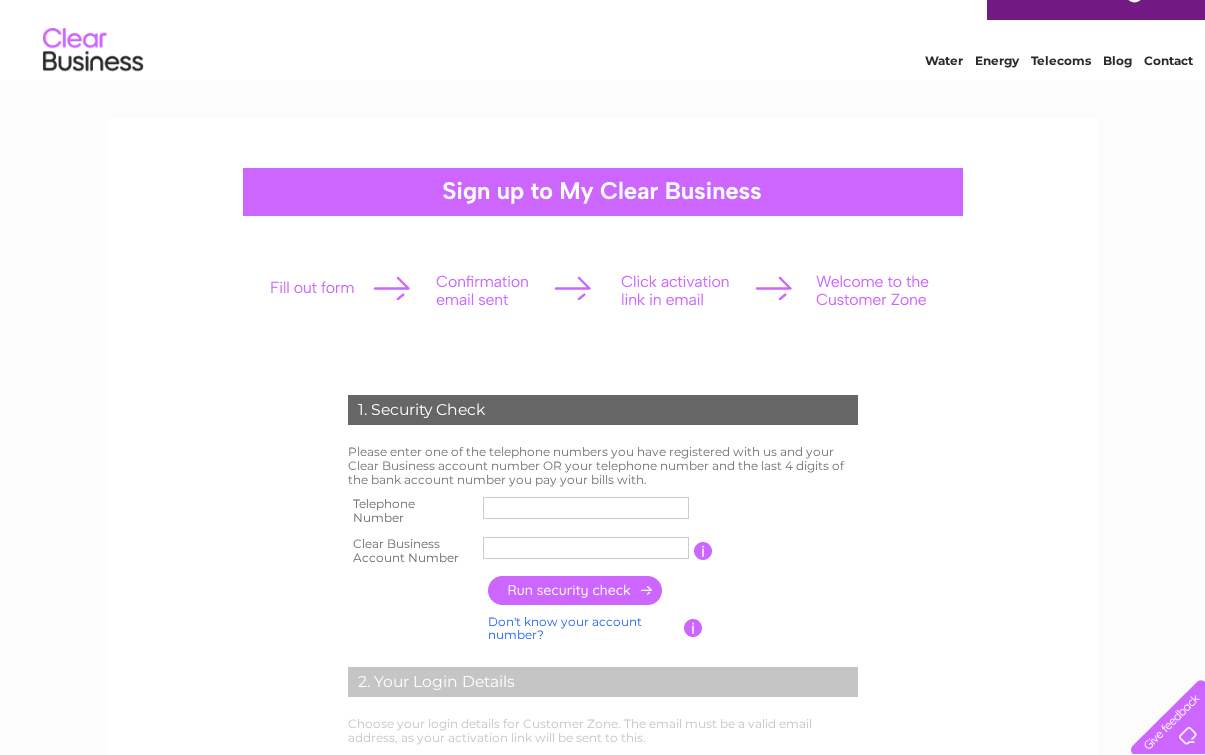 scroll, scrollTop: 44, scrollLeft: 0, axis: vertical 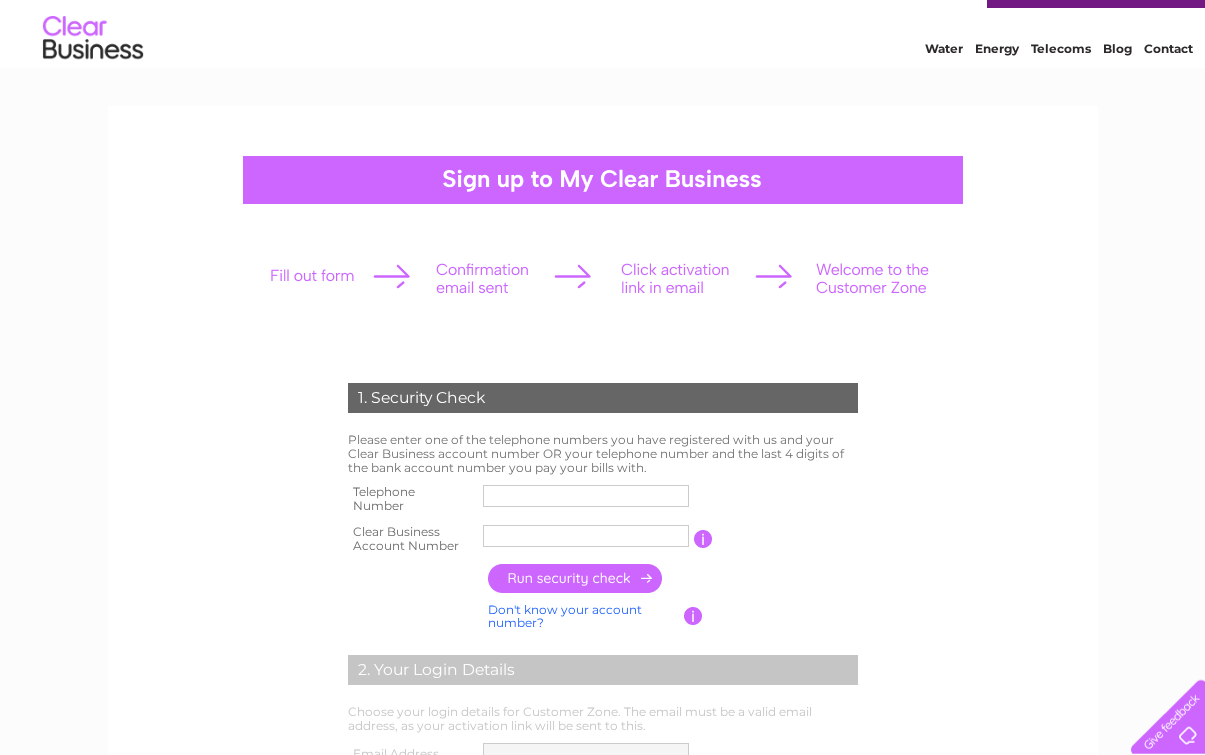 click at bounding box center [586, 496] 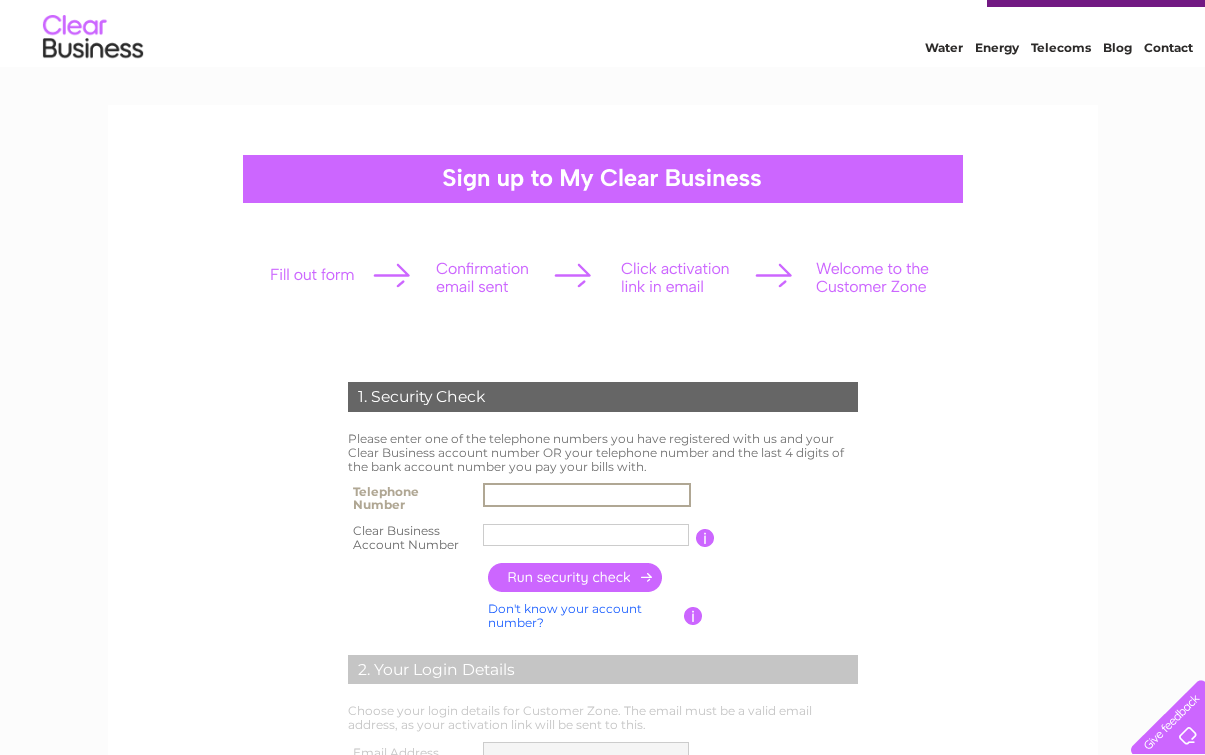 scroll, scrollTop: 44, scrollLeft: 0, axis: vertical 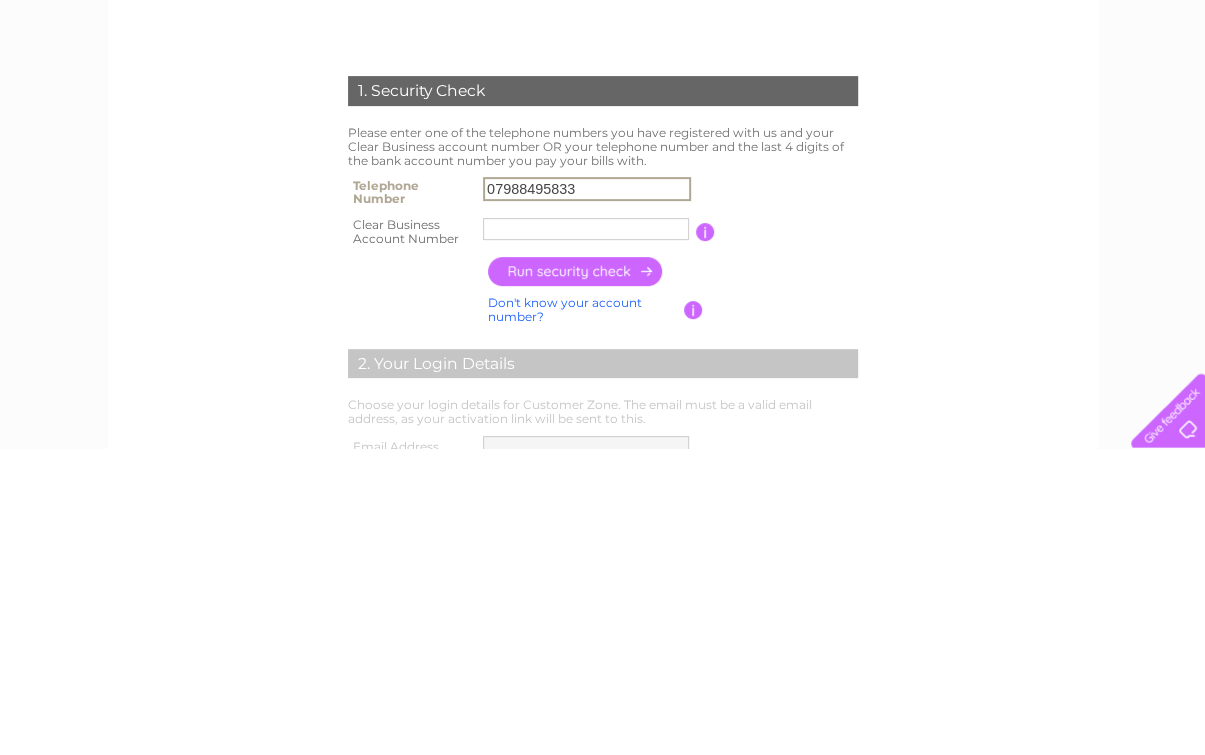 type on "07988495833" 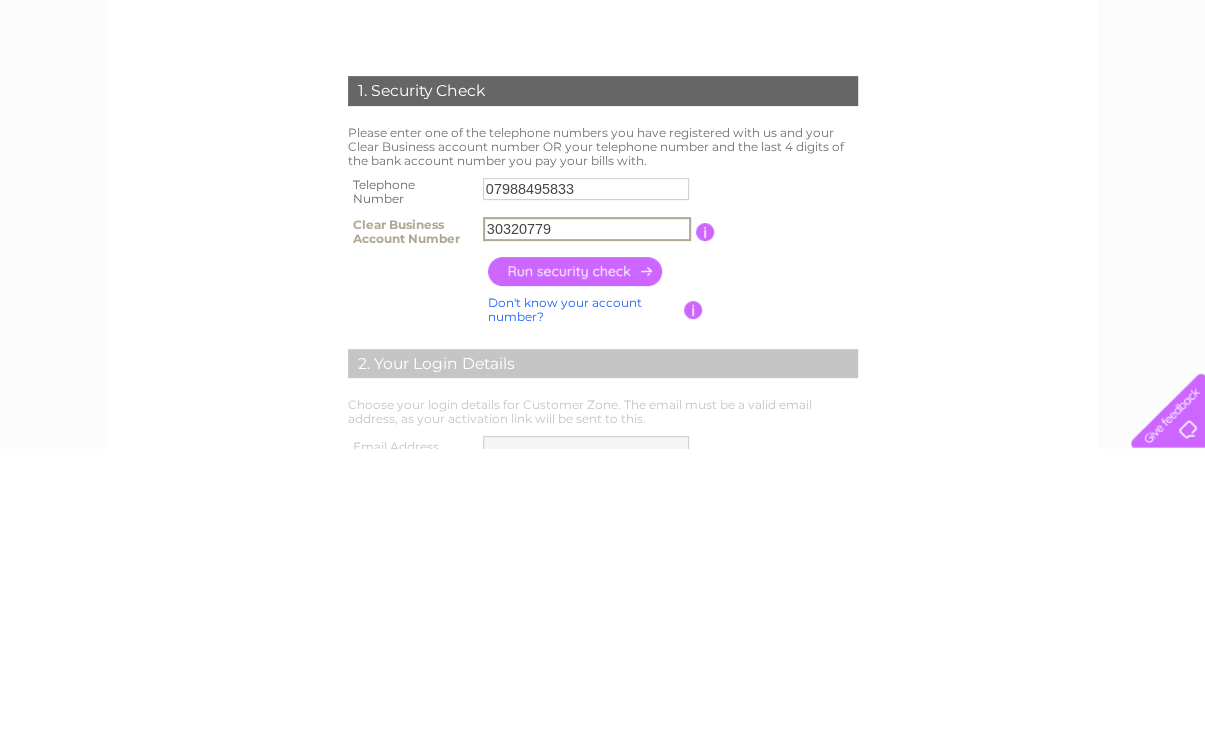scroll, scrollTop: 351, scrollLeft: 0, axis: vertical 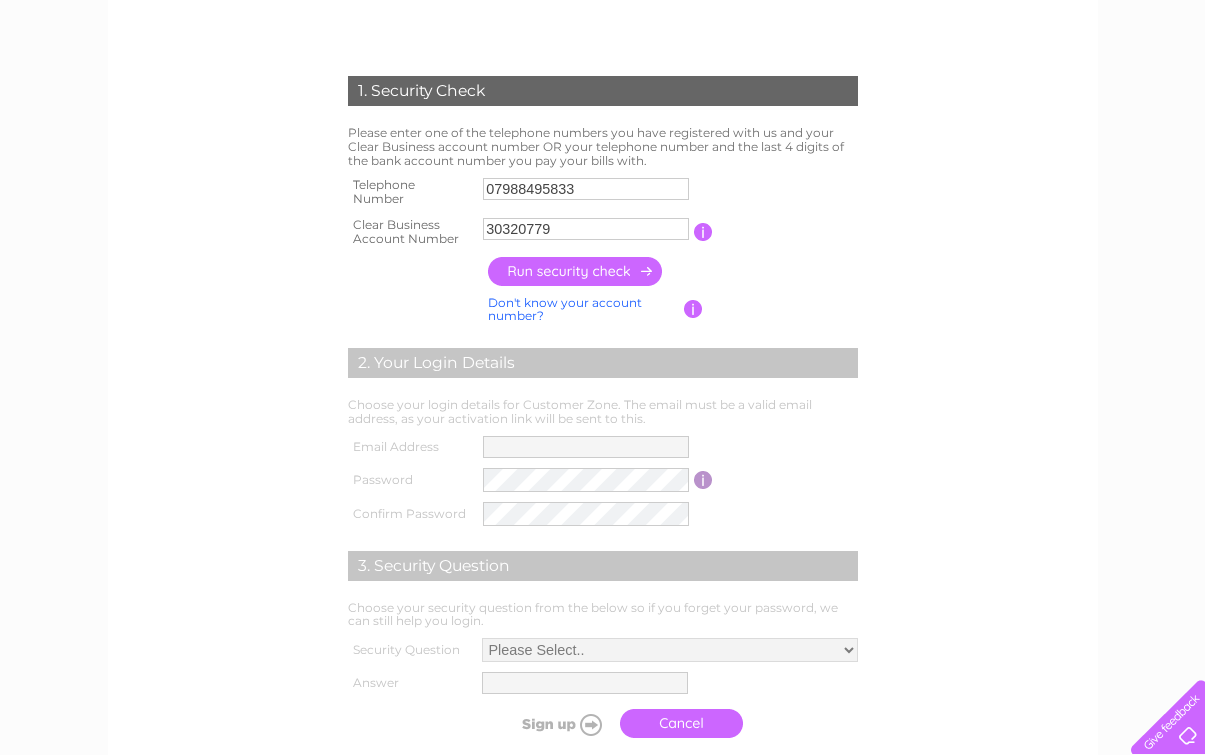 type on "30320779" 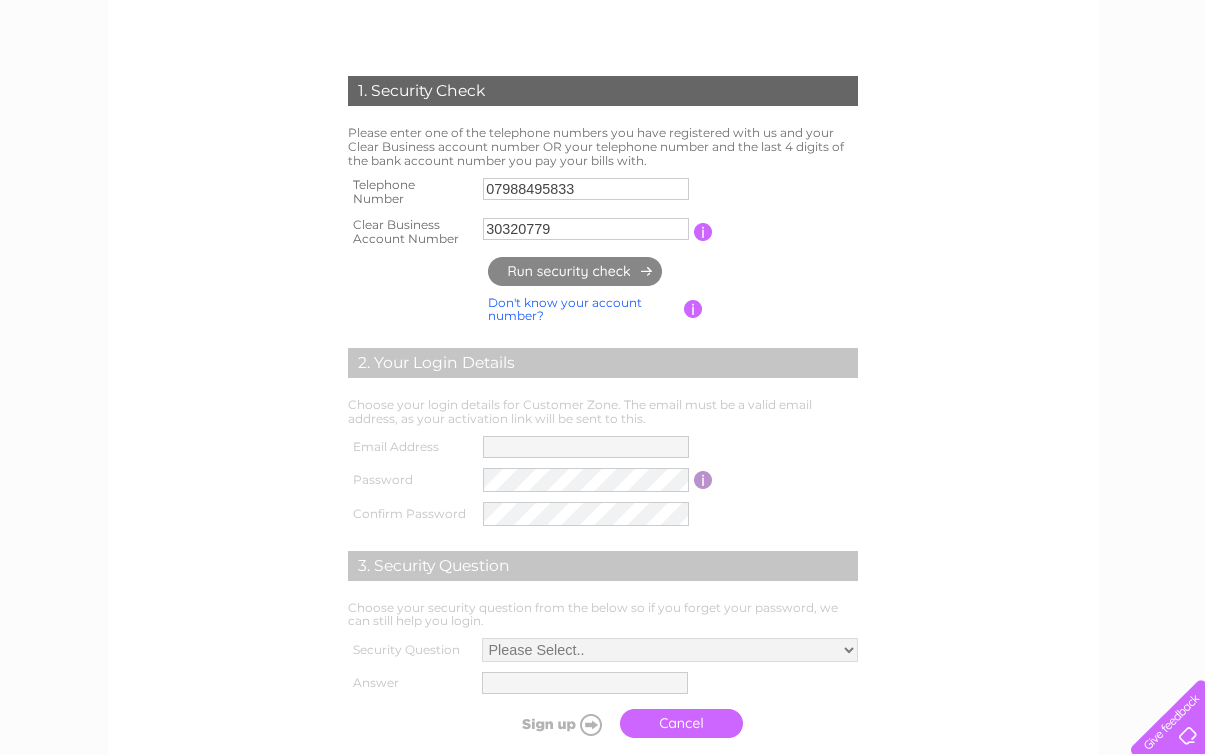 type on "**********" 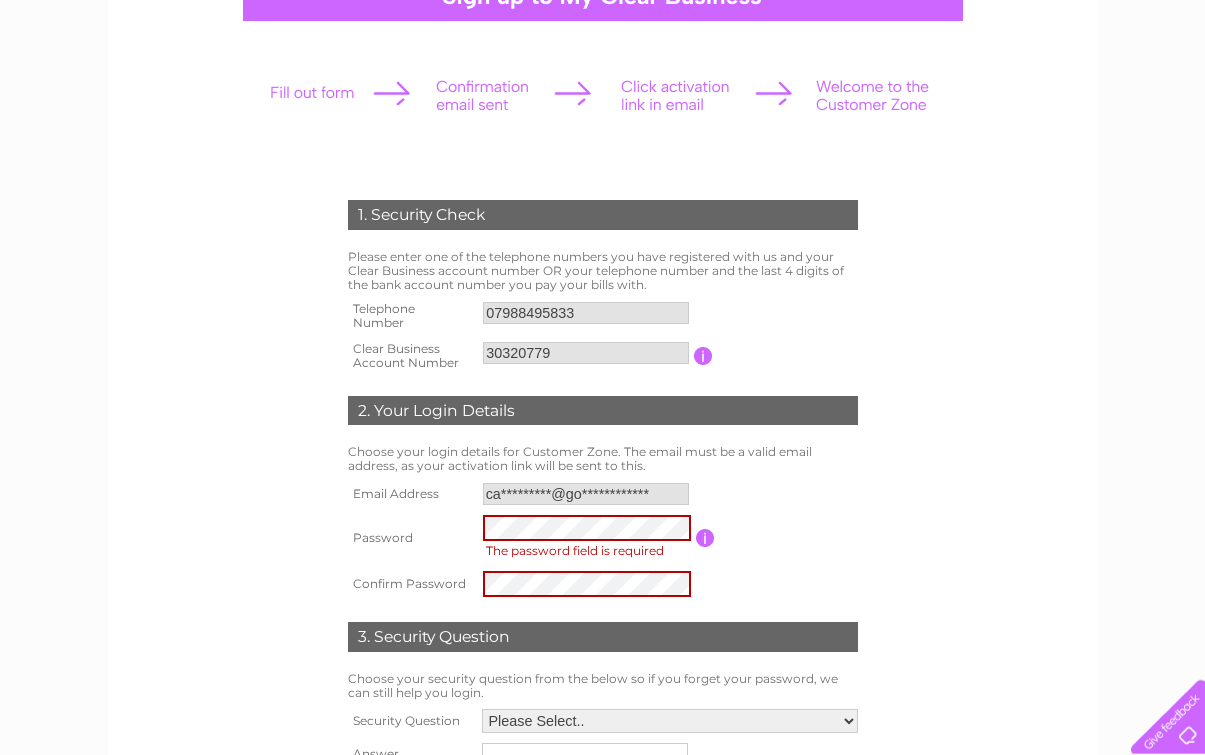 scroll, scrollTop: 286, scrollLeft: 0, axis: vertical 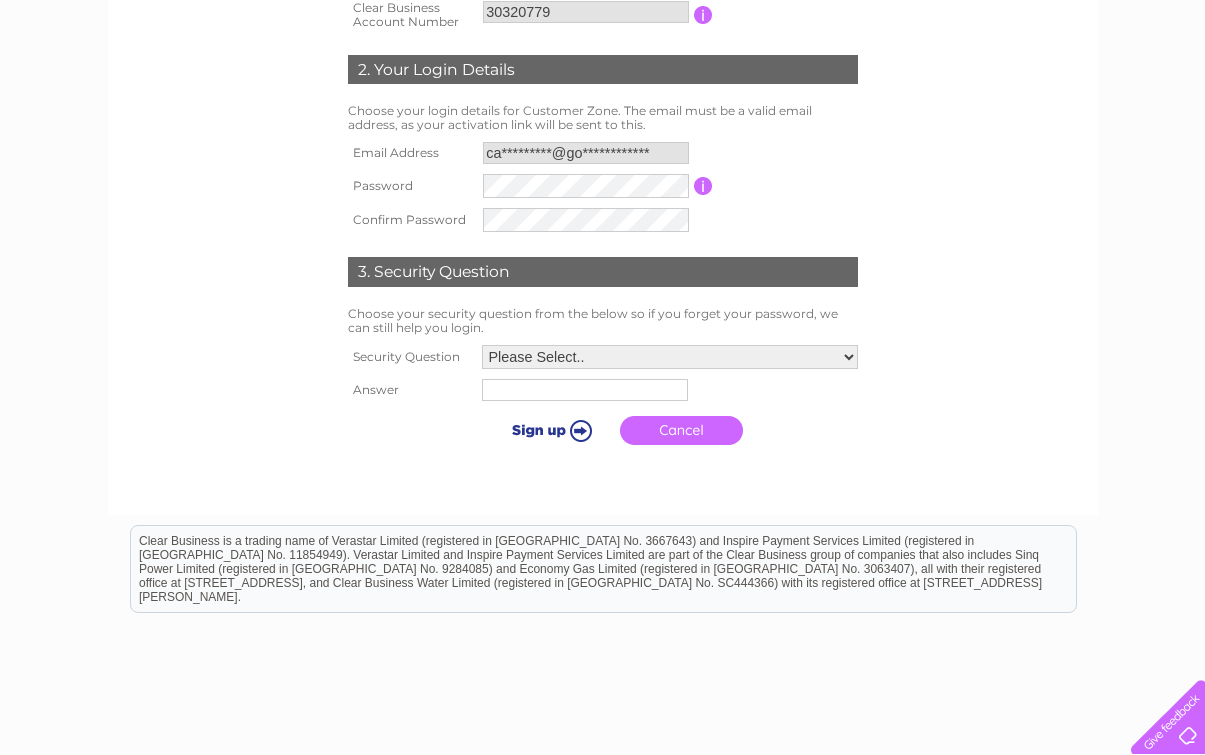 click on "Please Select..
In what town or city was your first job?
In what town or city did you meet your spouse/partner?
In what town or city did your mother and father meet?
What street did you live on as a child?
What was the name of your first pet?
Who was your childhood hero?" at bounding box center [670, 357] 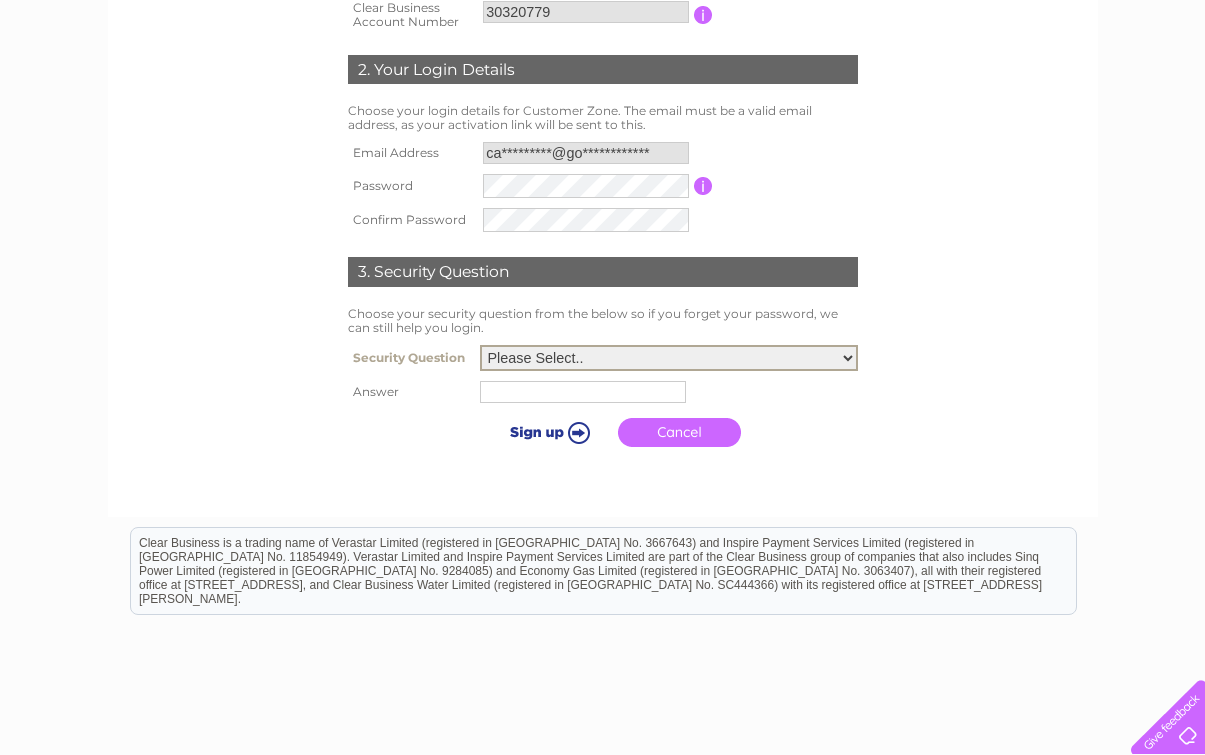 select on "5" 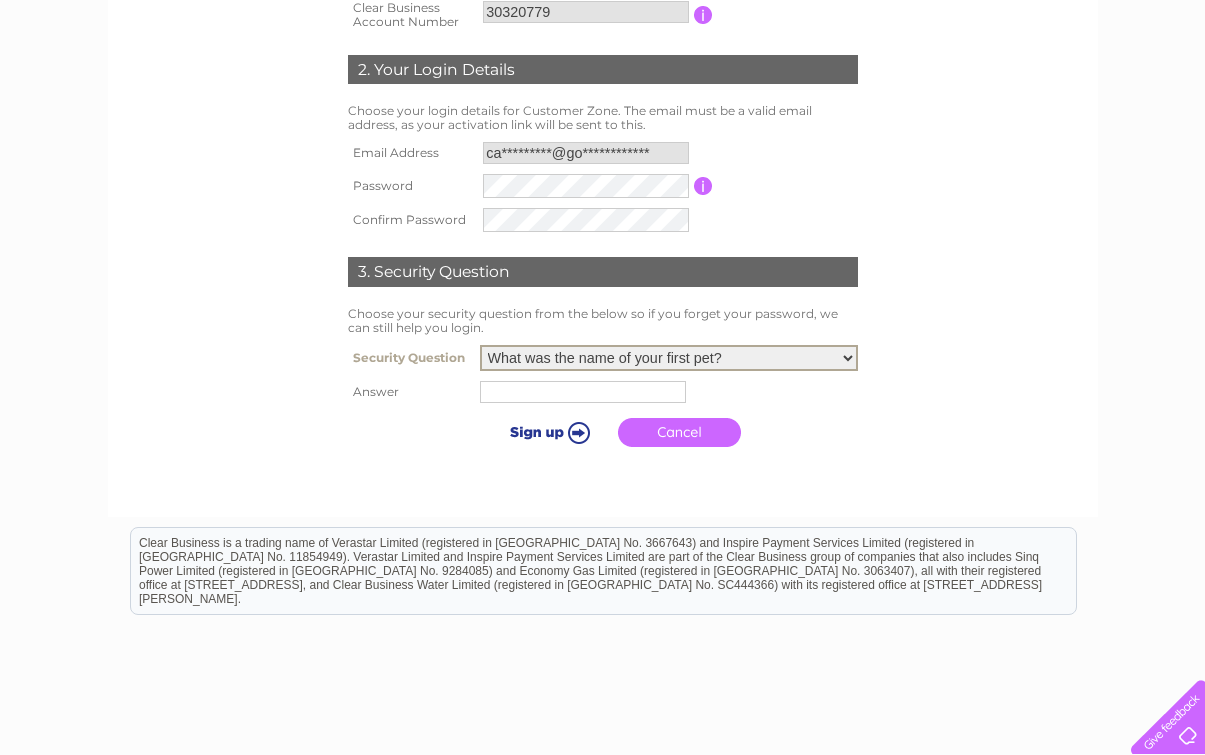 click at bounding box center [583, 392] 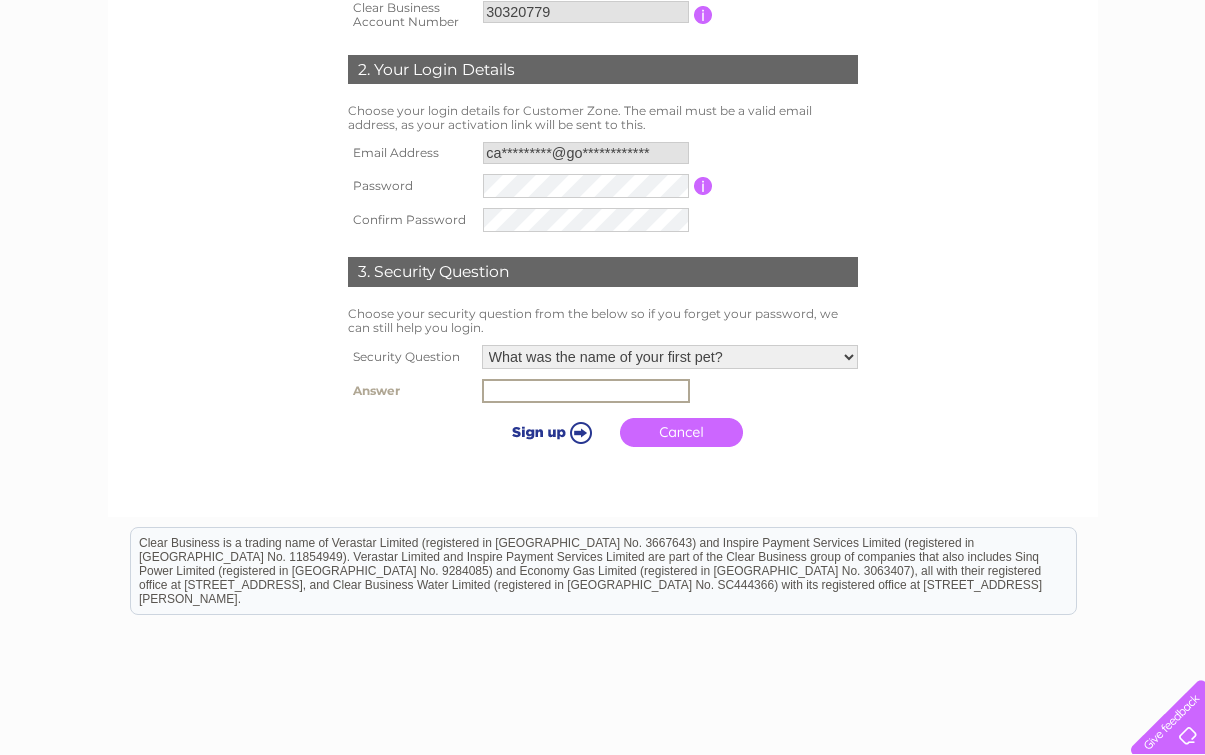 scroll, scrollTop: 568, scrollLeft: 0, axis: vertical 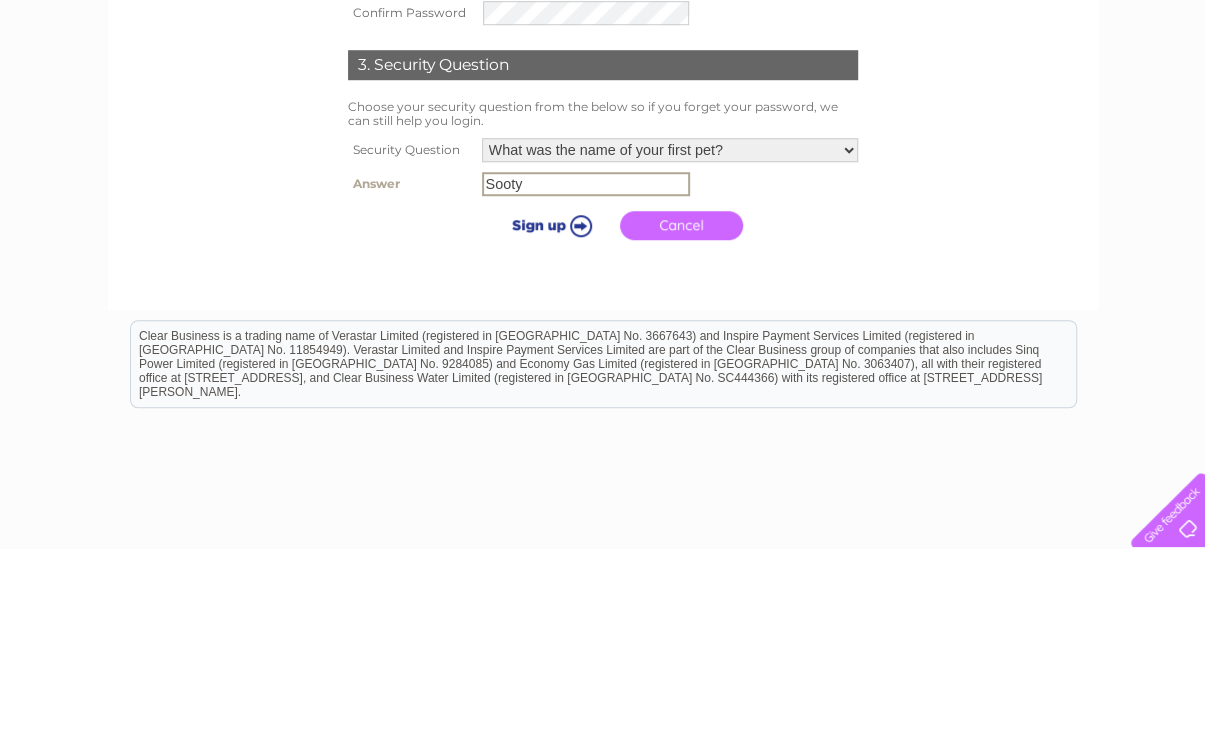 type on "Sooty" 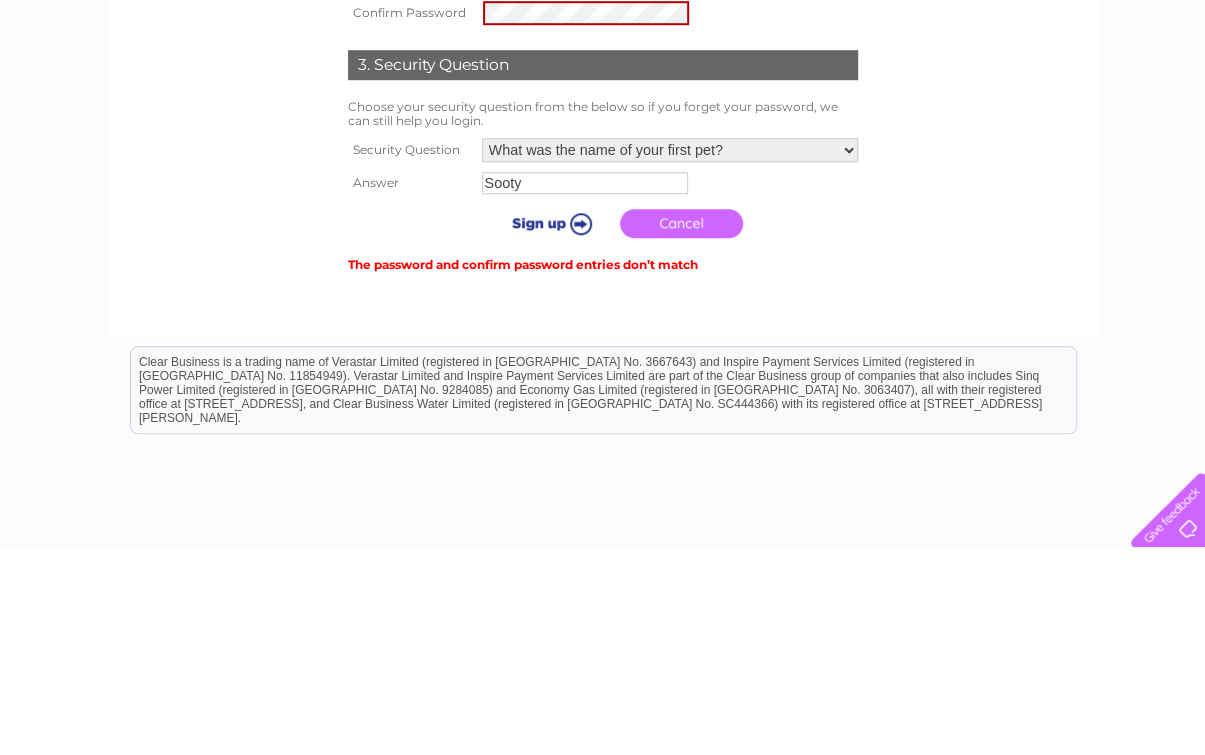 scroll, scrollTop: 623, scrollLeft: 0, axis: vertical 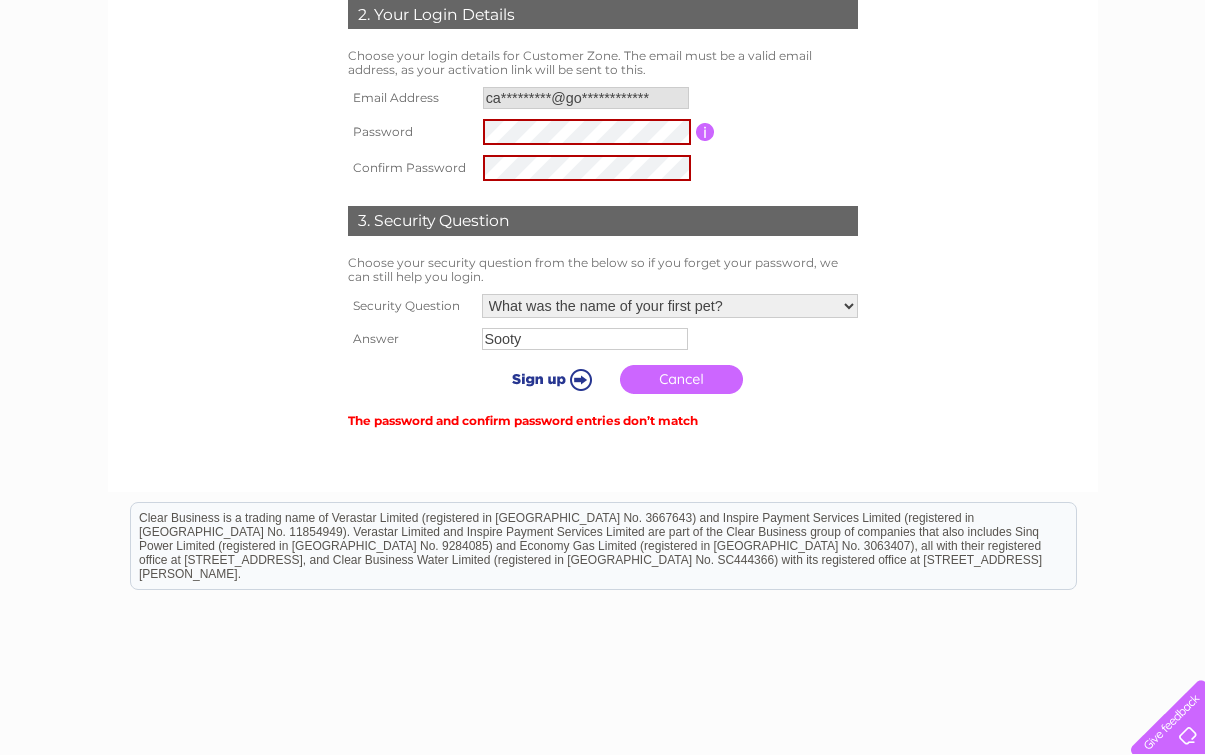 click at bounding box center [548, 379] 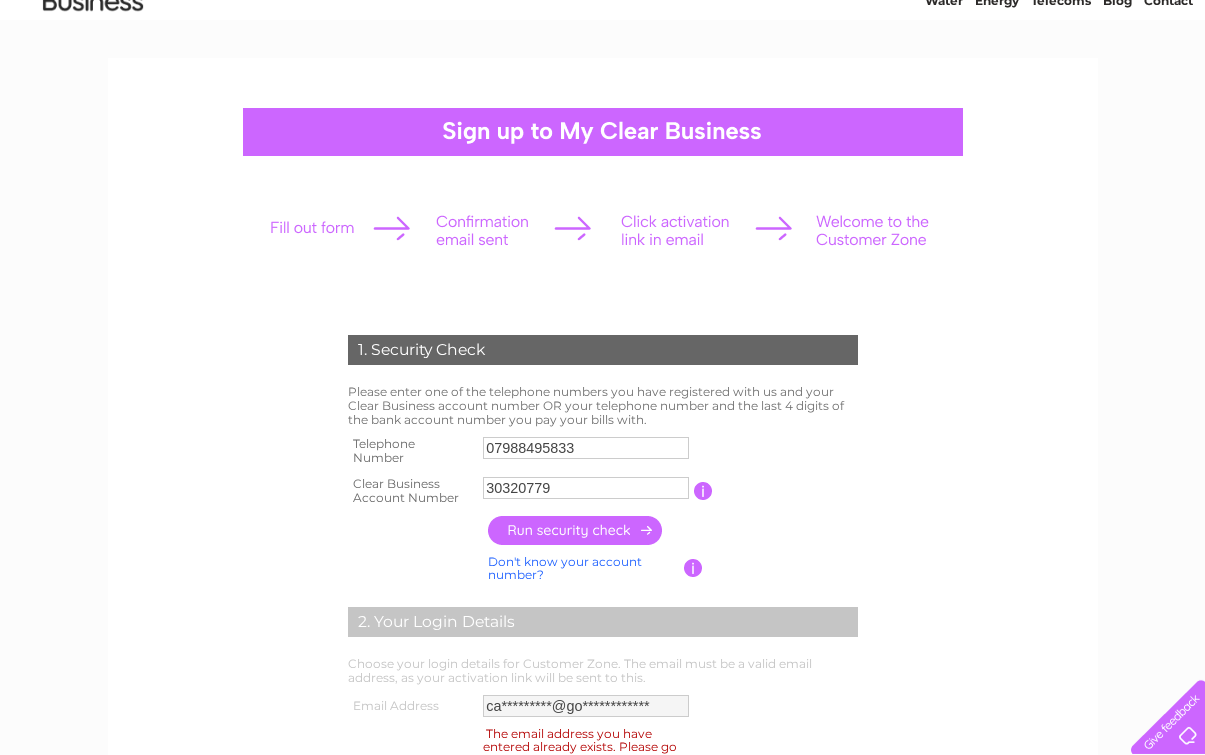 scroll, scrollTop: 0, scrollLeft: 0, axis: both 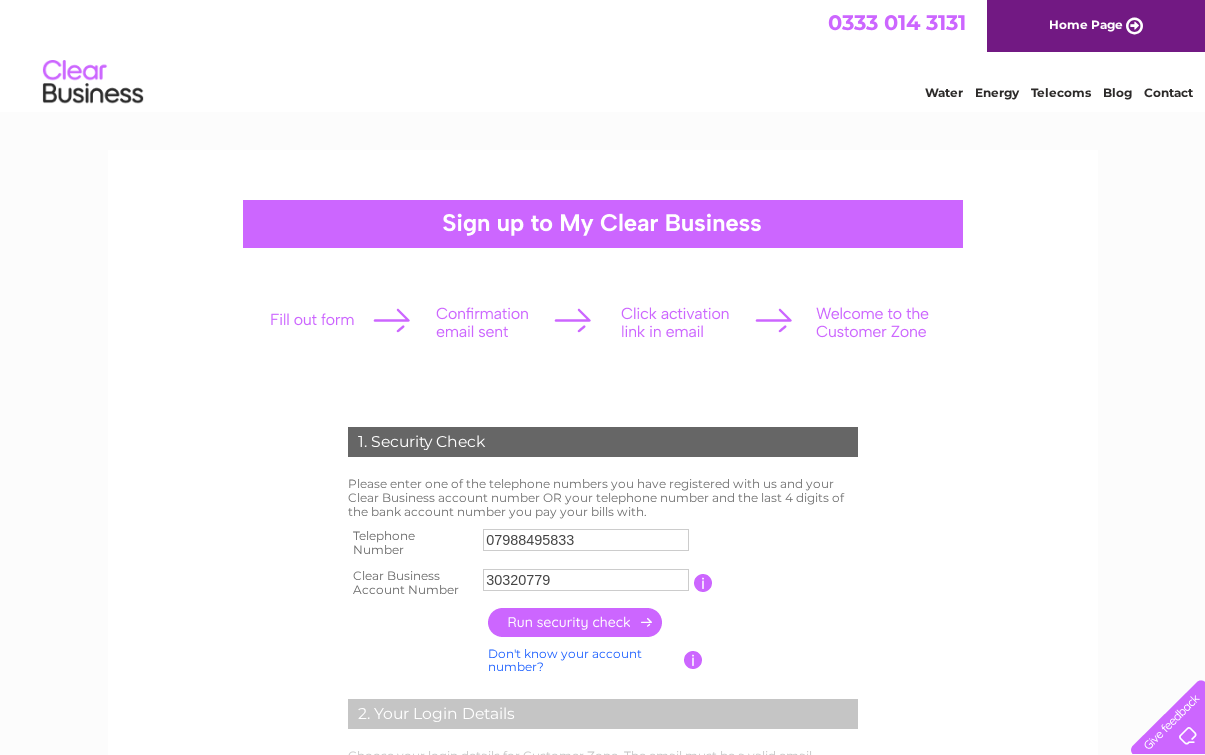 click at bounding box center (602, 322) 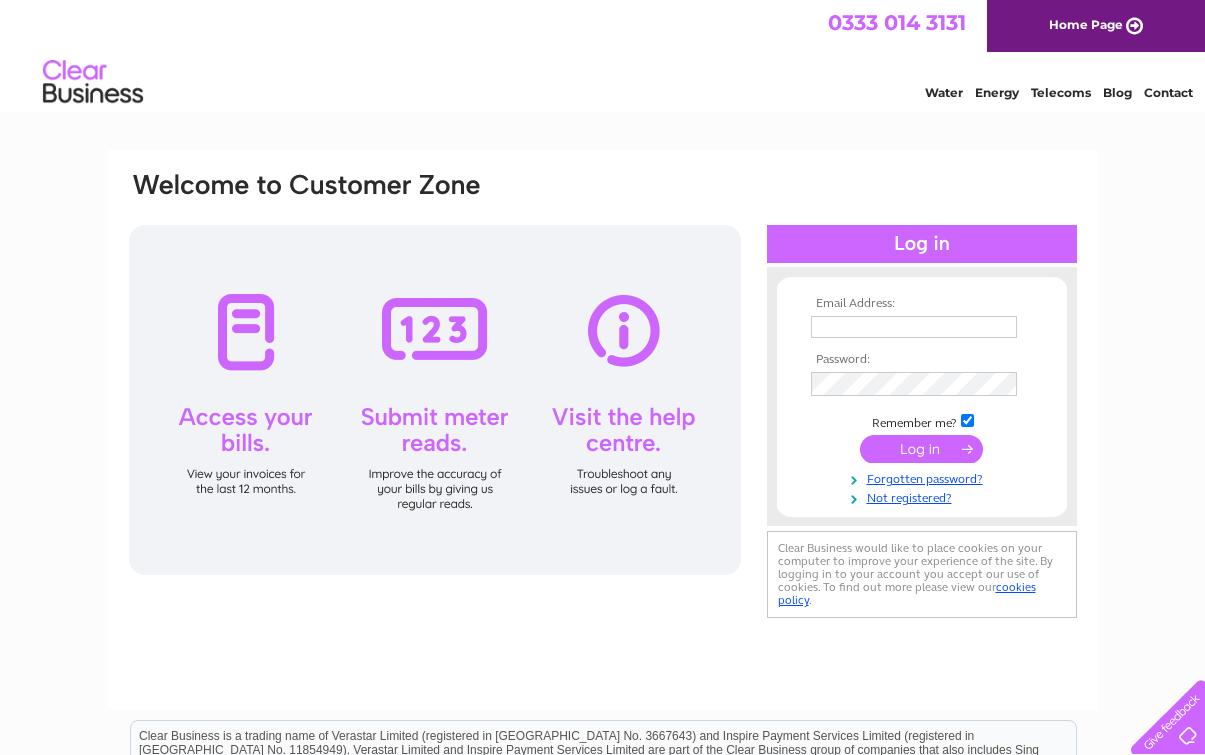 scroll, scrollTop: 0, scrollLeft: 0, axis: both 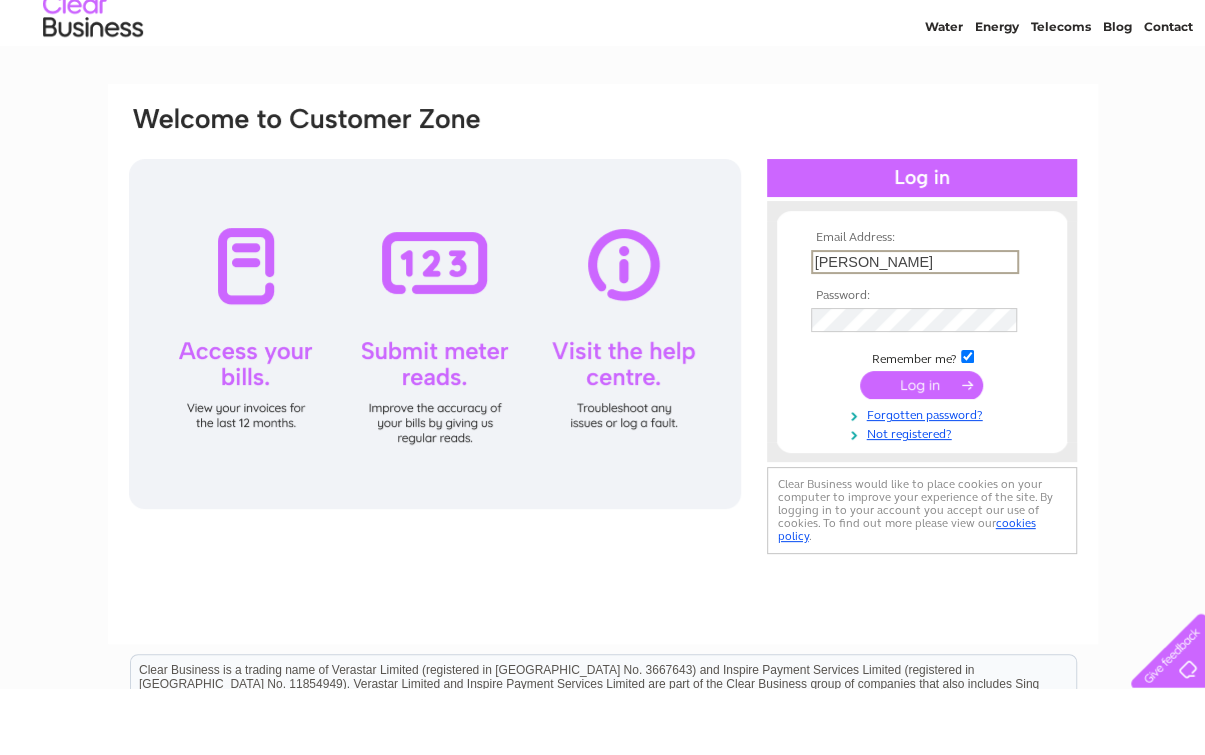 click at bounding box center (921, 451) 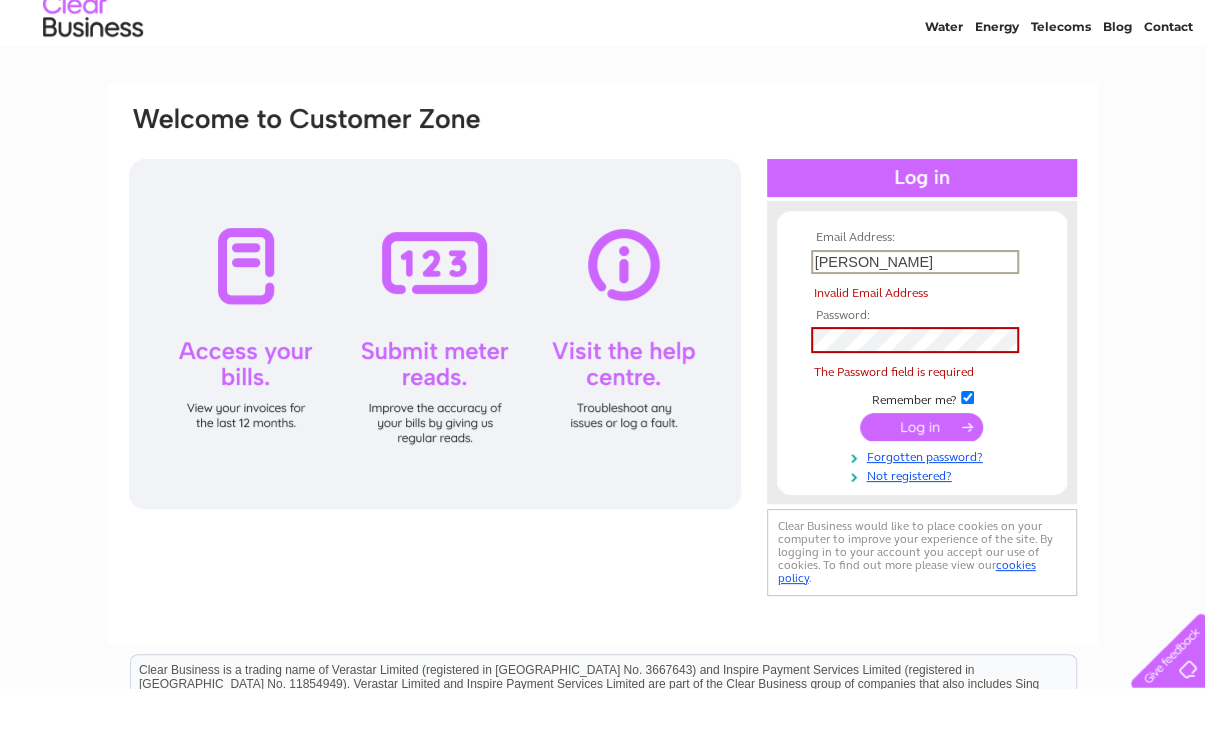 click at bounding box center (921, 493) 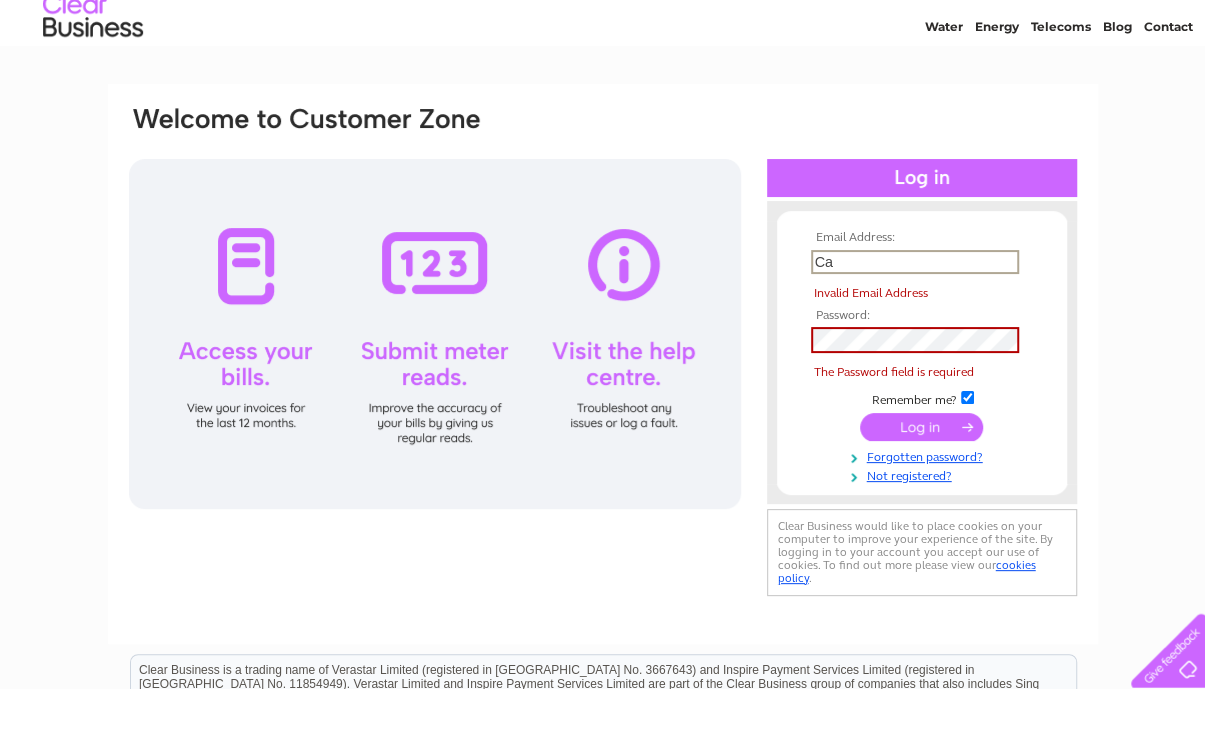 type on "C" 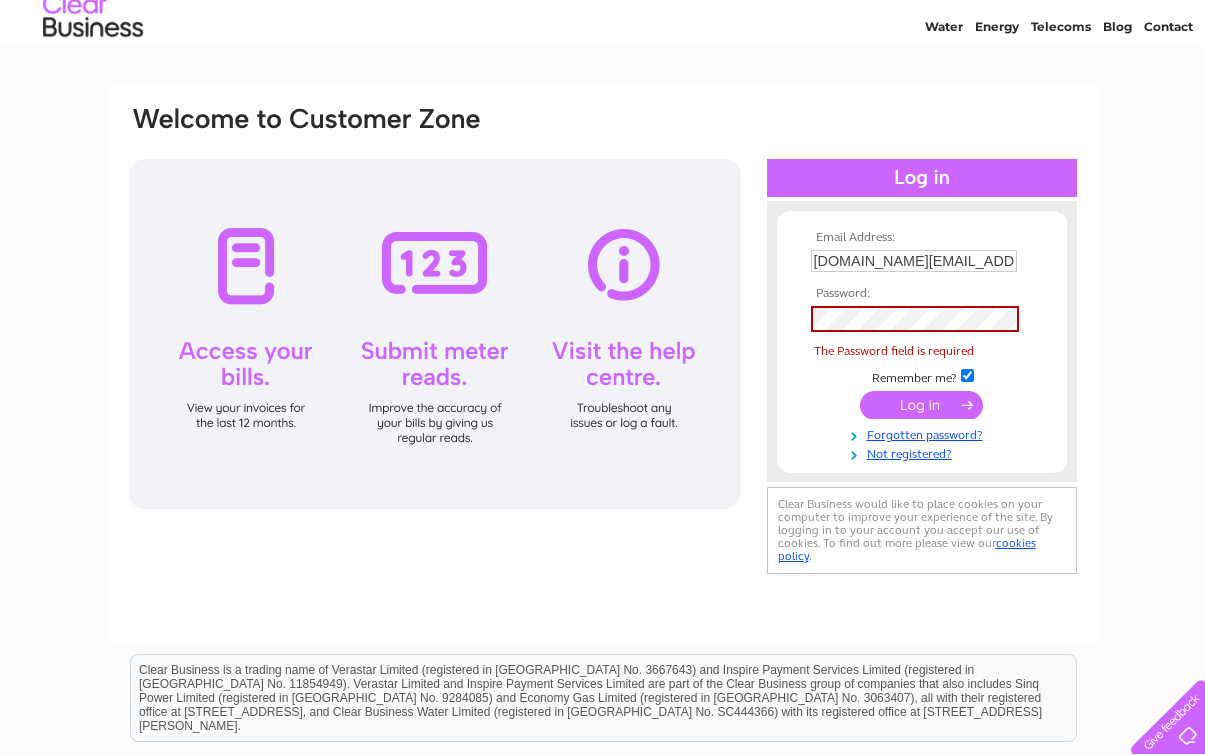 type on "[DOMAIN_NAME][EMAIL_ADDRESS][DOMAIN_NAME]" 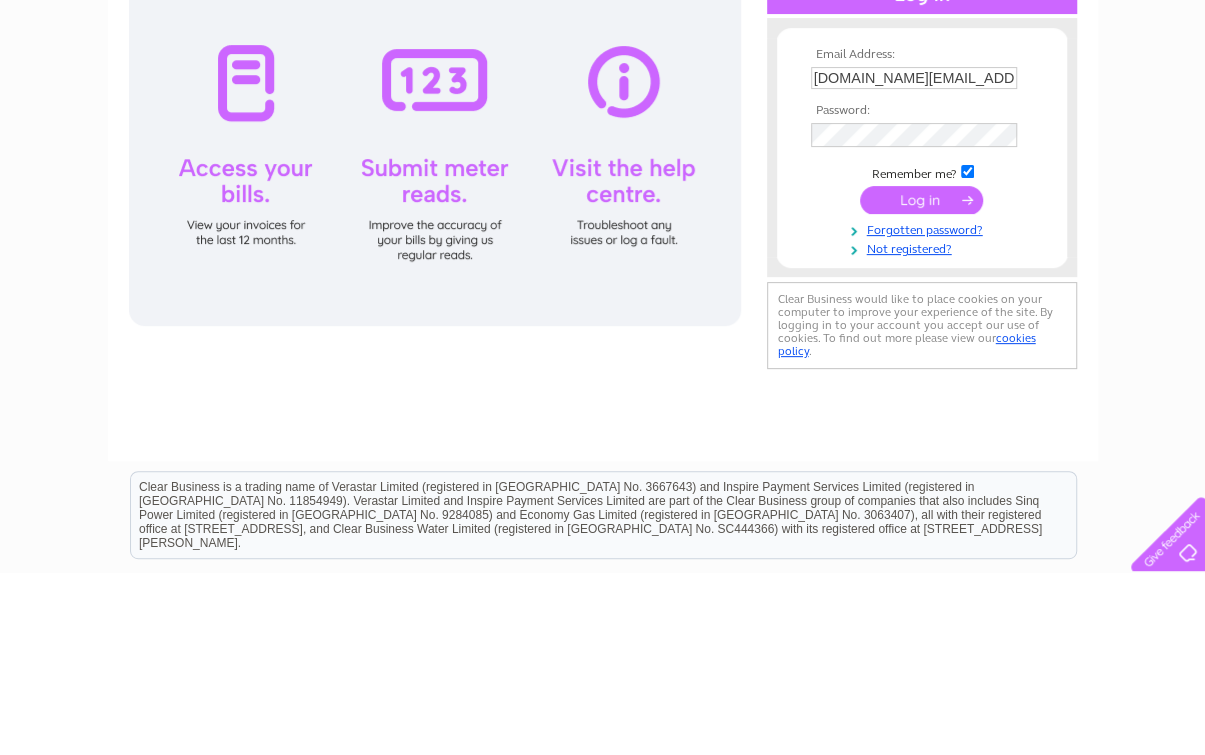 scroll, scrollTop: 249, scrollLeft: 0, axis: vertical 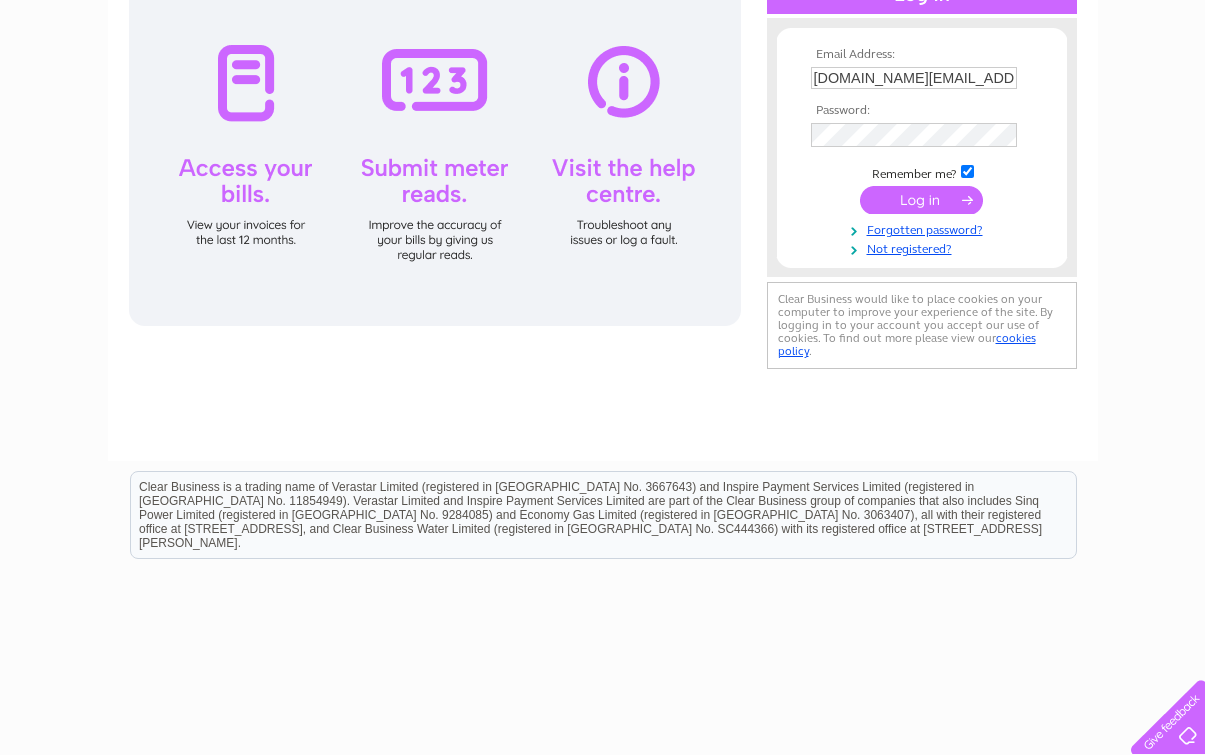 click at bounding box center (921, 200) 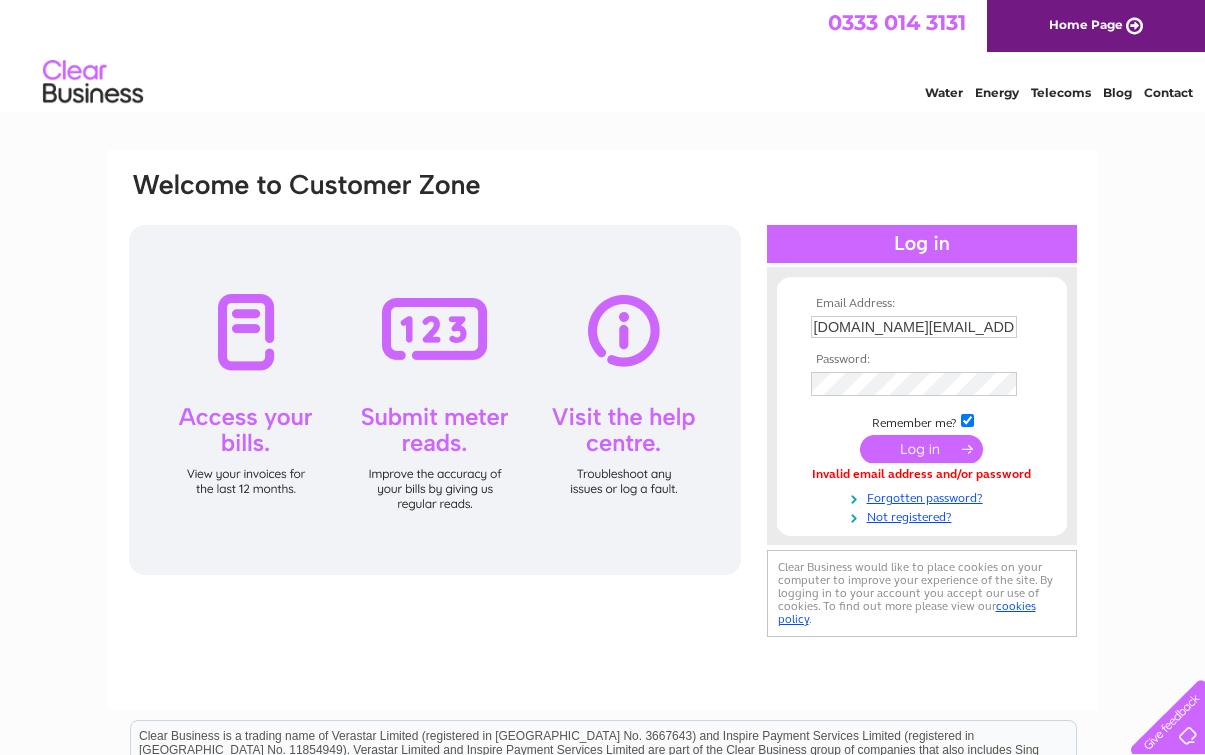 scroll, scrollTop: 0, scrollLeft: 0, axis: both 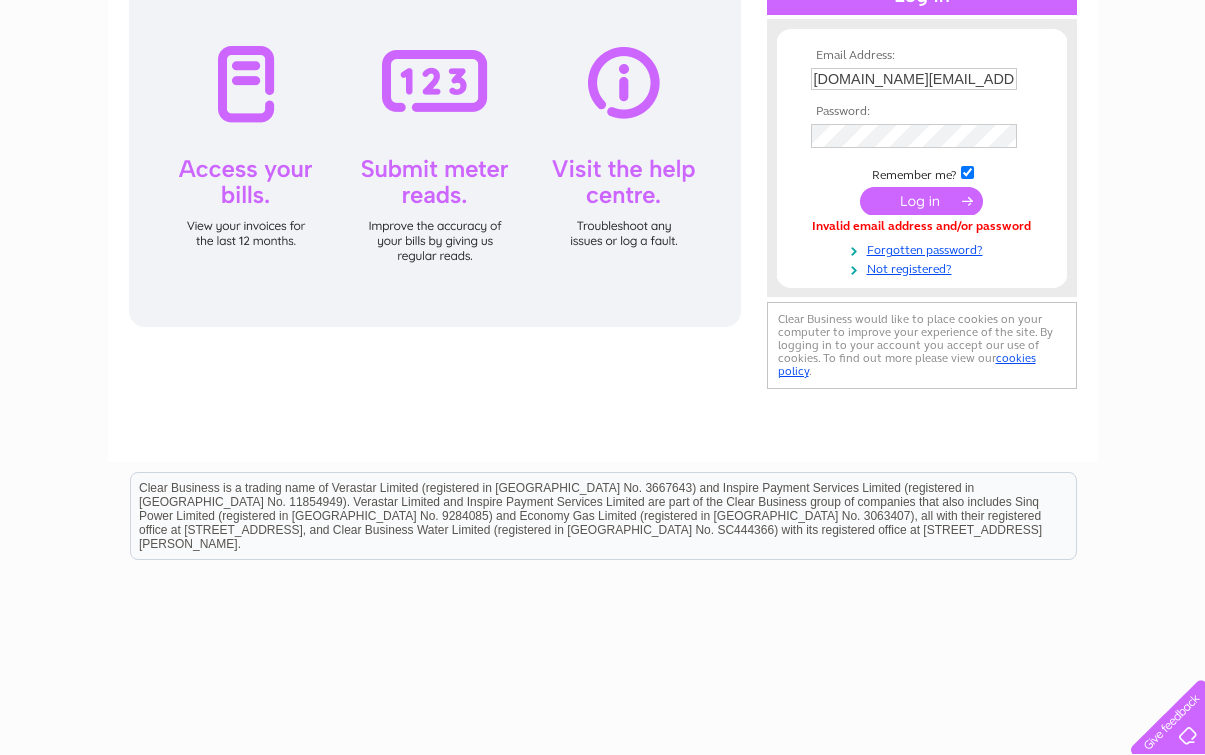 click at bounding box center [921, 201] 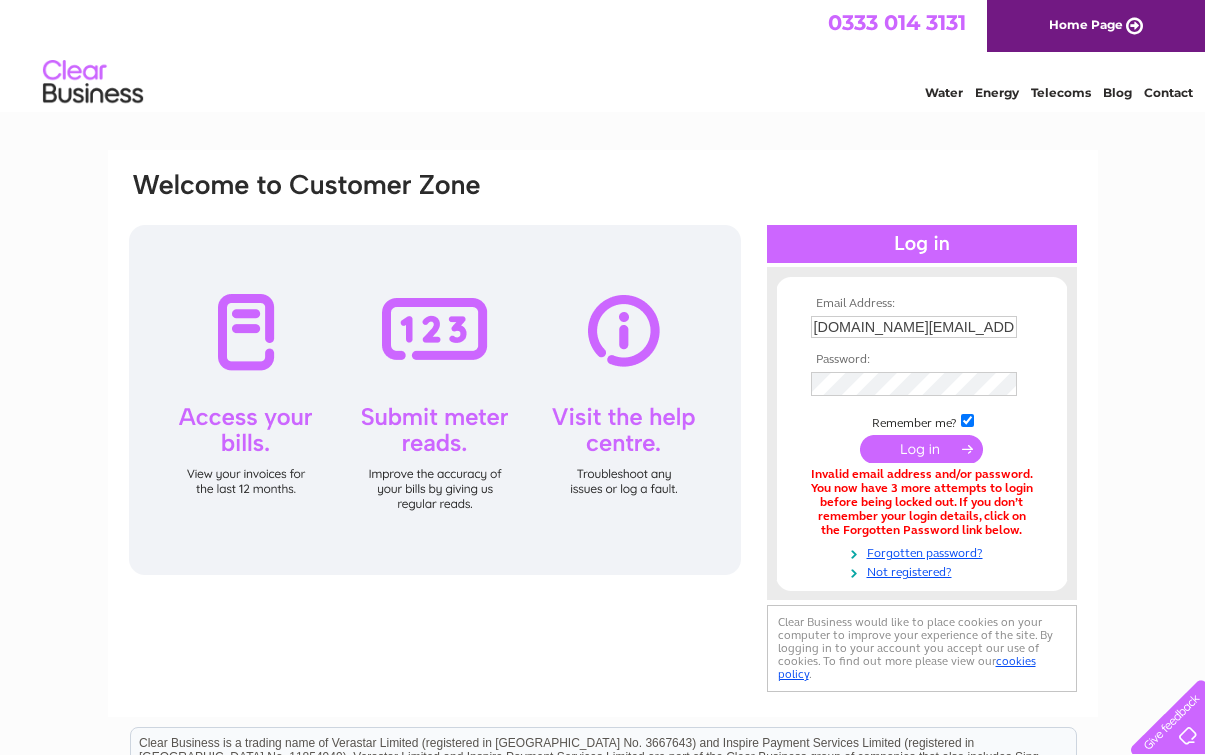 scroll, scrollTop: 0, scrollLeft: 0, axis: both 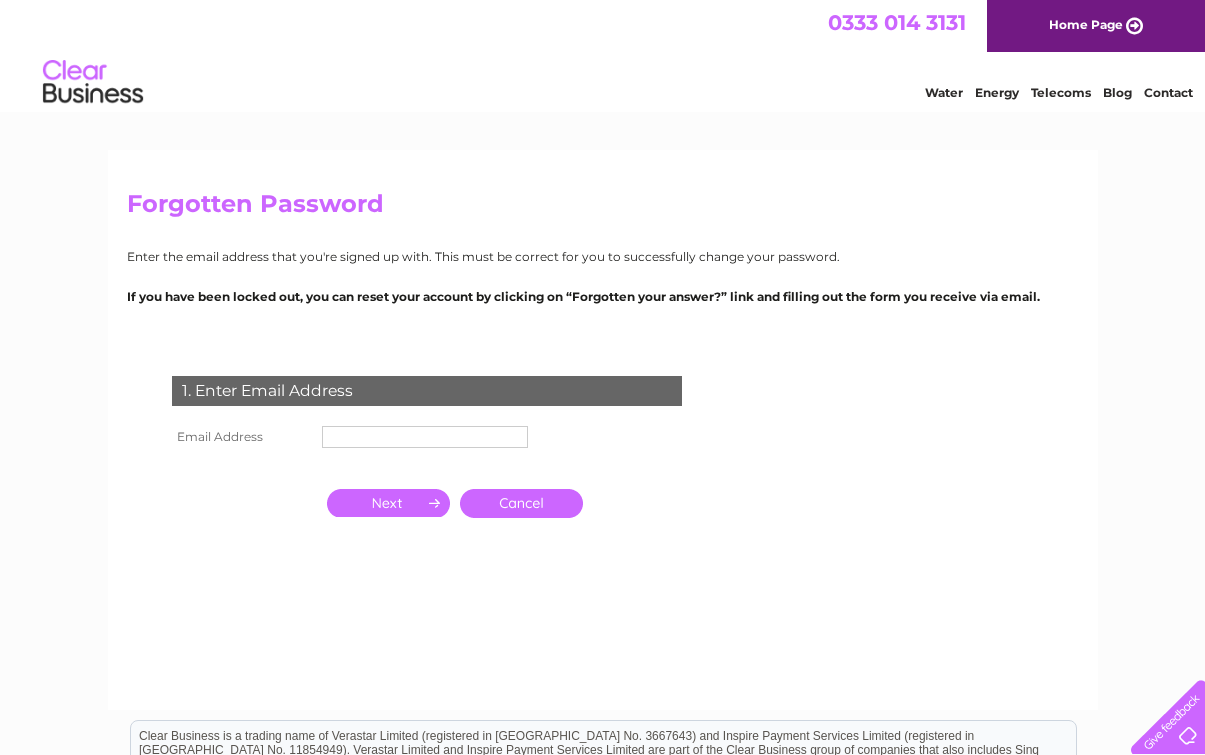 click at bounding box center (425, 437) 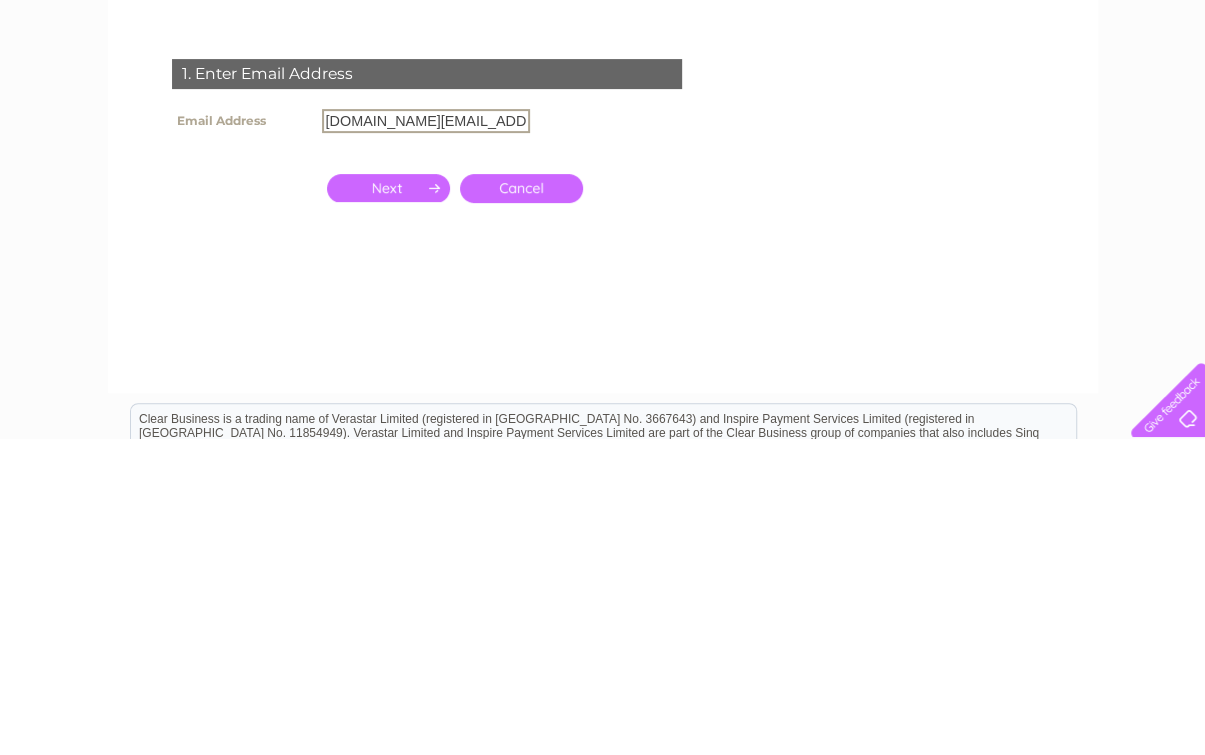 scroll, scrollTop: 312, scrollLeft: 0, axis: vertical 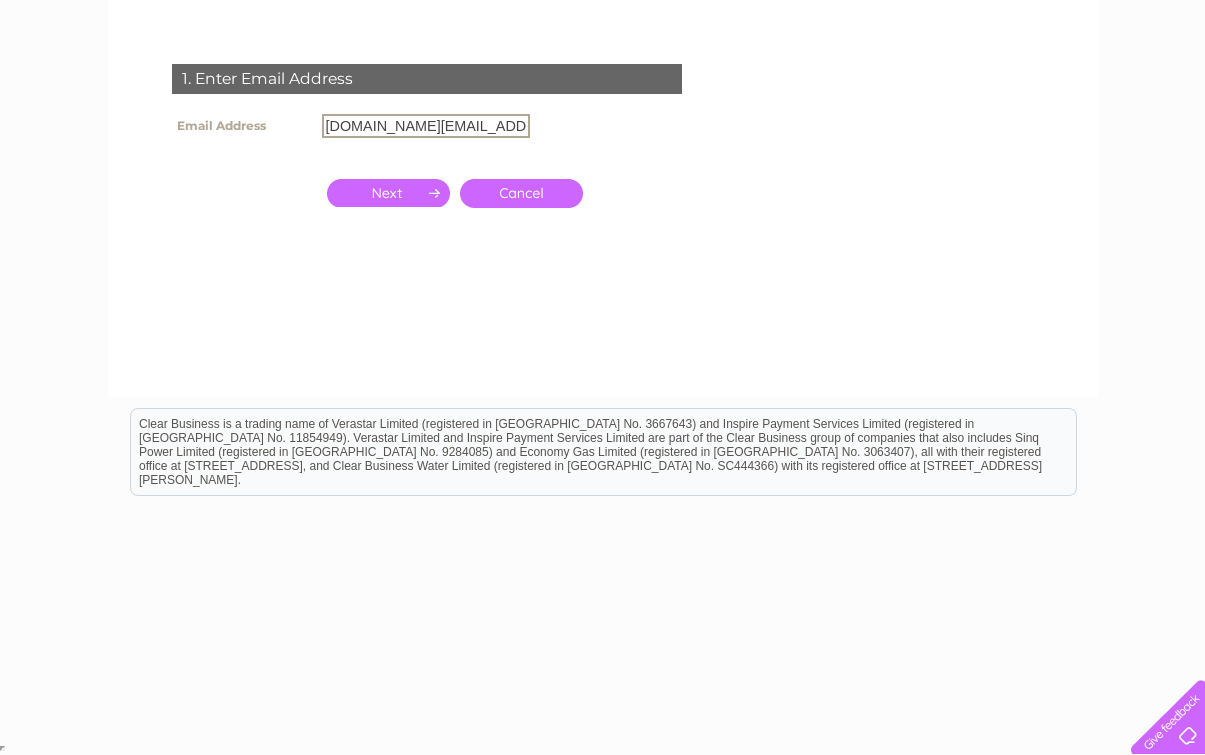 type on "[DOMAIN_NAME][EMAIL_ADDRESS][DOMAIN_NAME]" 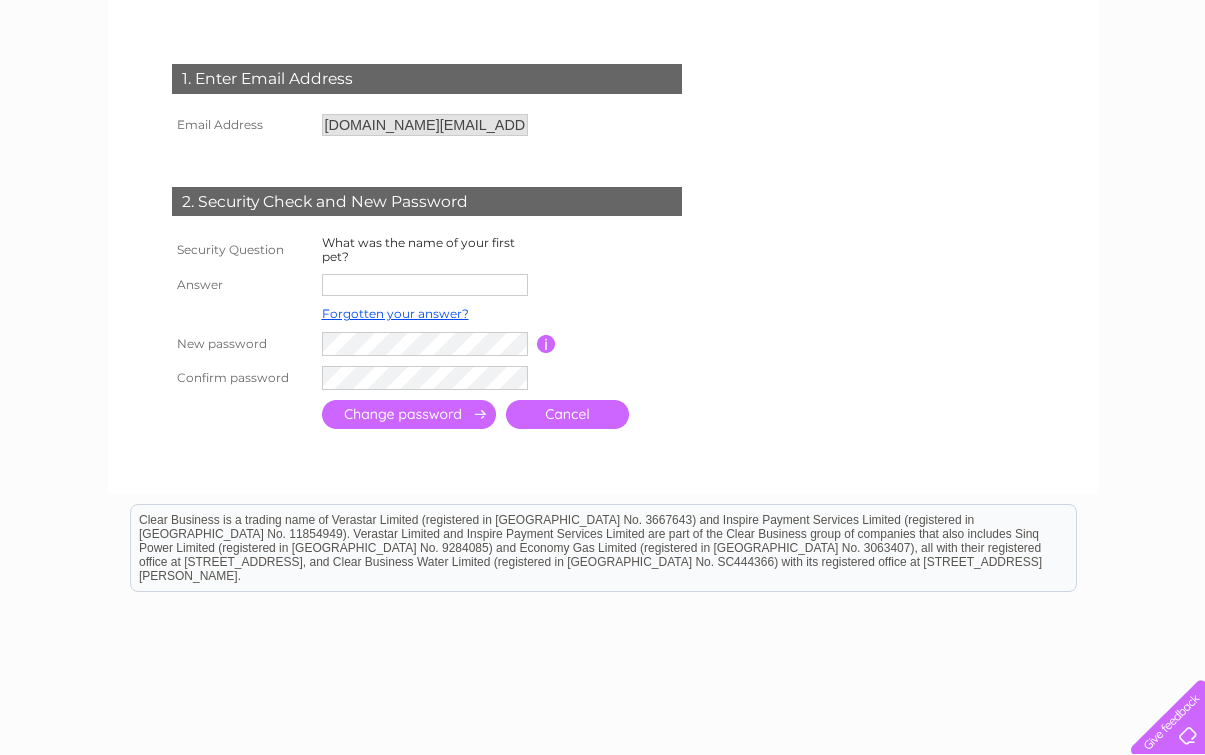click at bounding box center [425, 285] 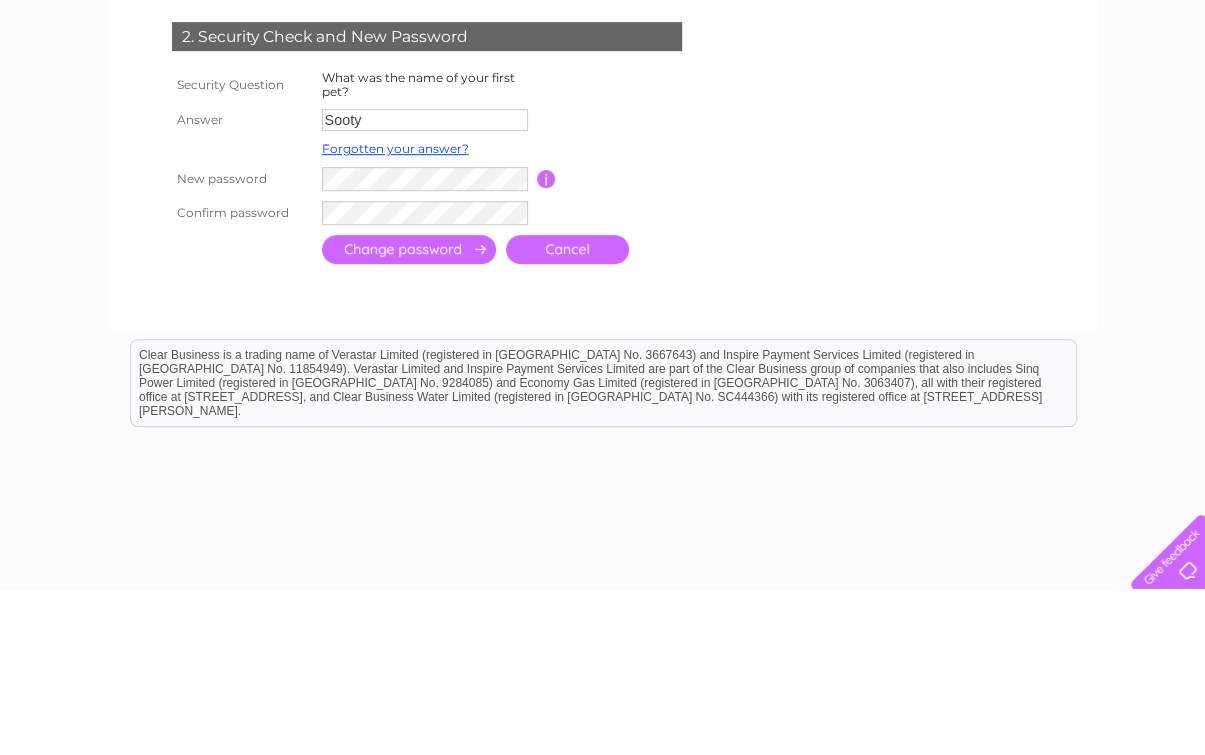 scroll, scrollTop: 427, scrollLeft: 0, axis: vertical 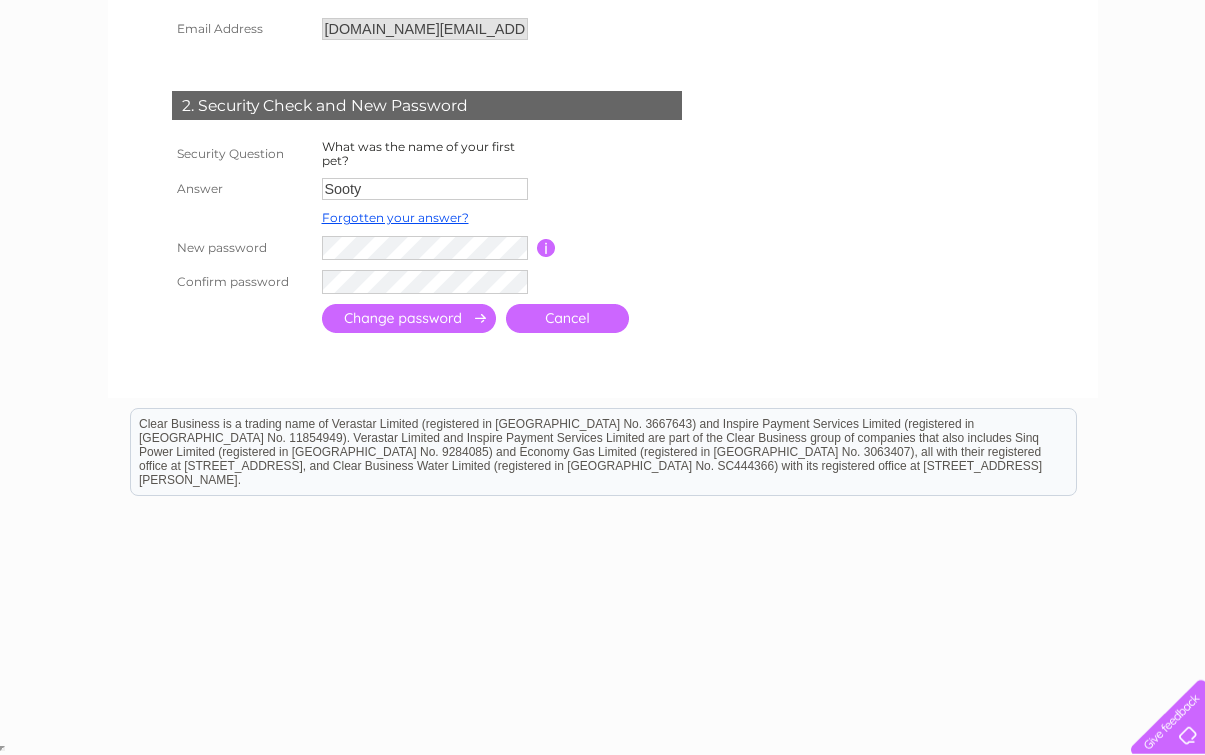 type on "Sooty" 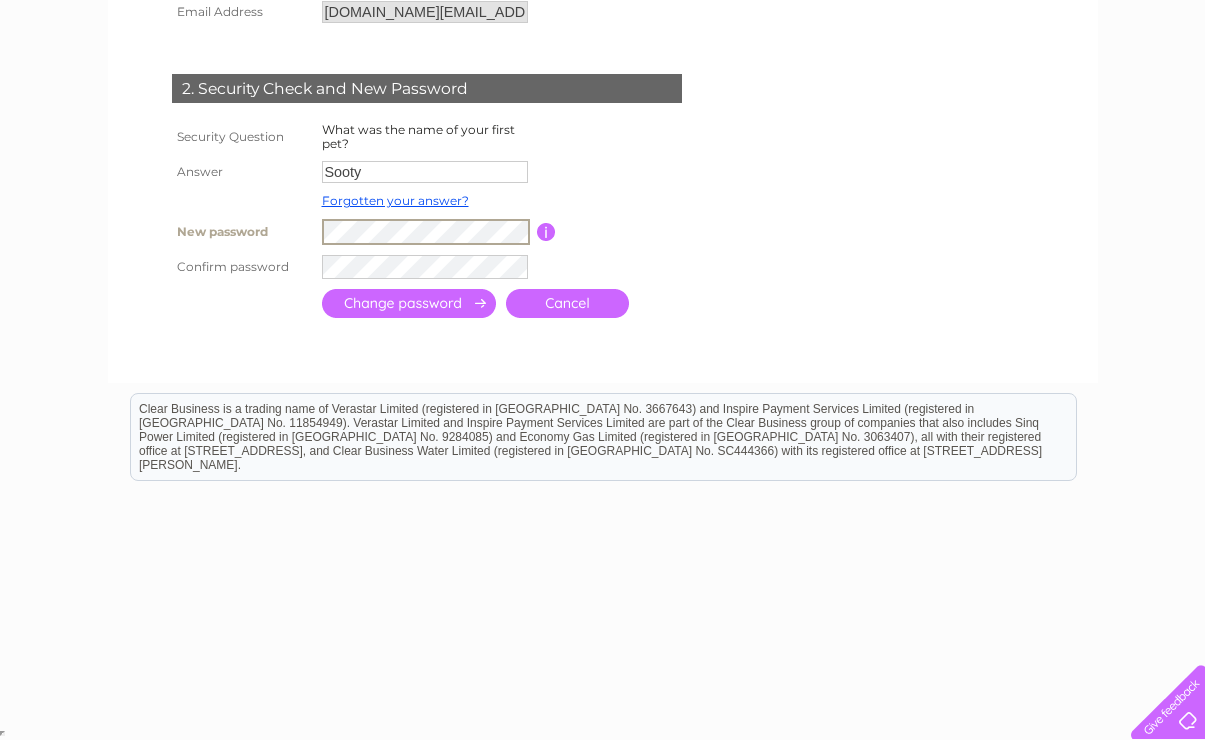 scroll, scrollTop: 427, scrollLeft: 0, axis: vertical 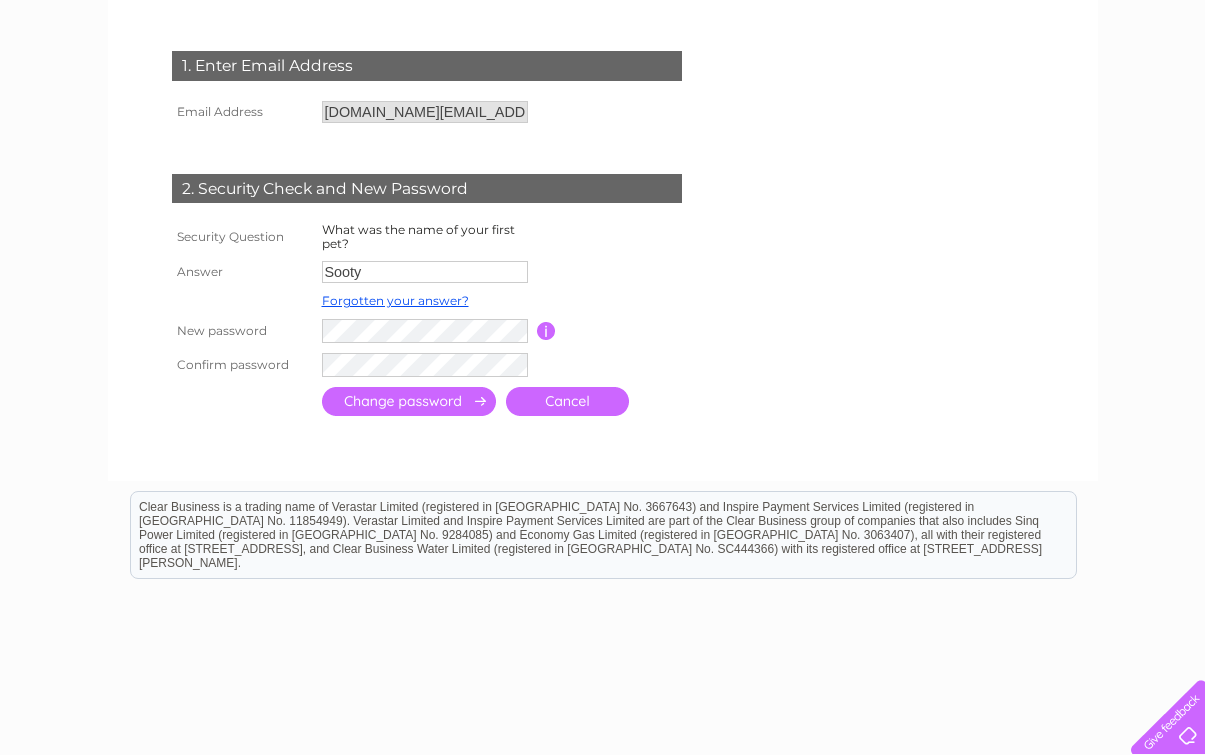 click at bounding box center [409, 401] 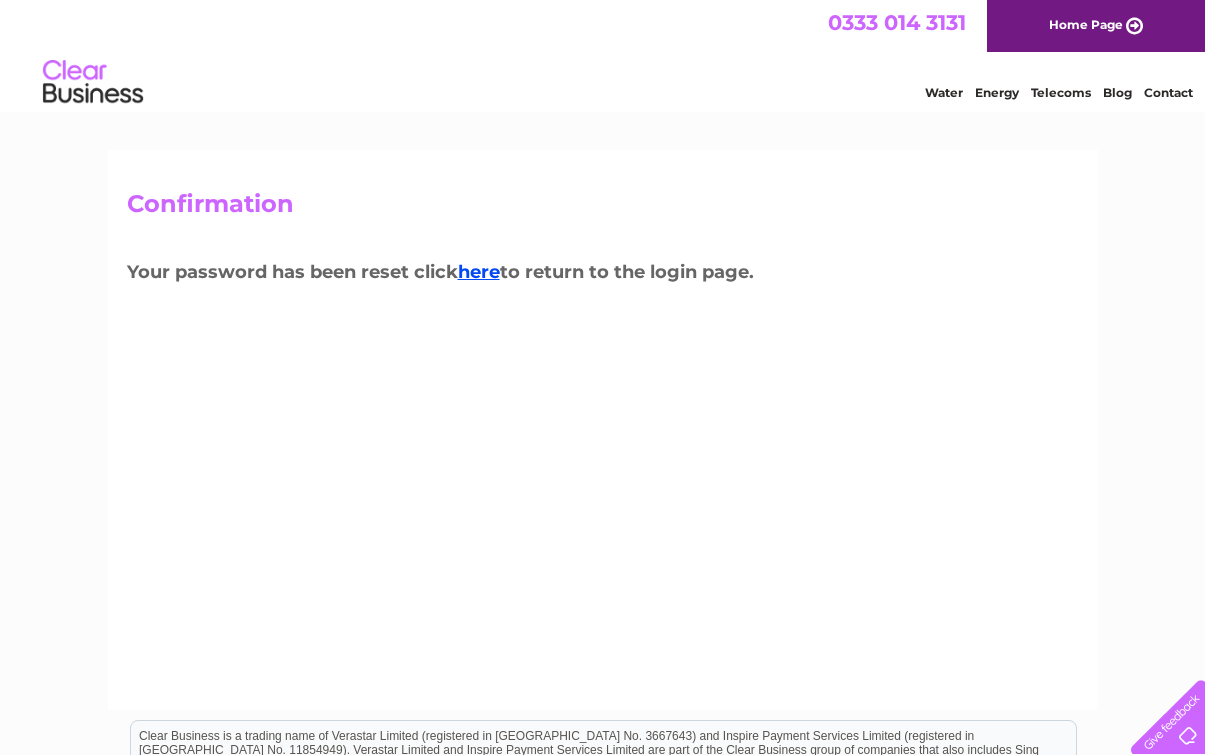 scroll, scrollTop: 0, scrollLeft: 0, axis: both 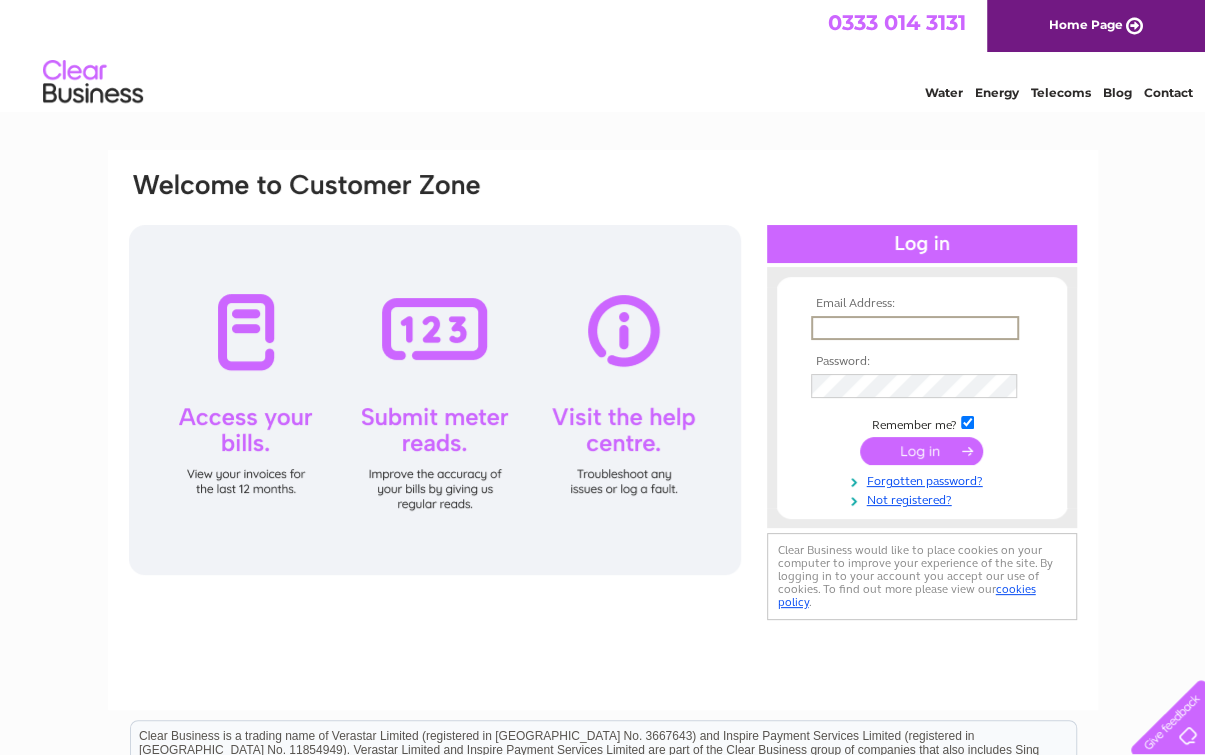 click at bounding box center [915, 328] 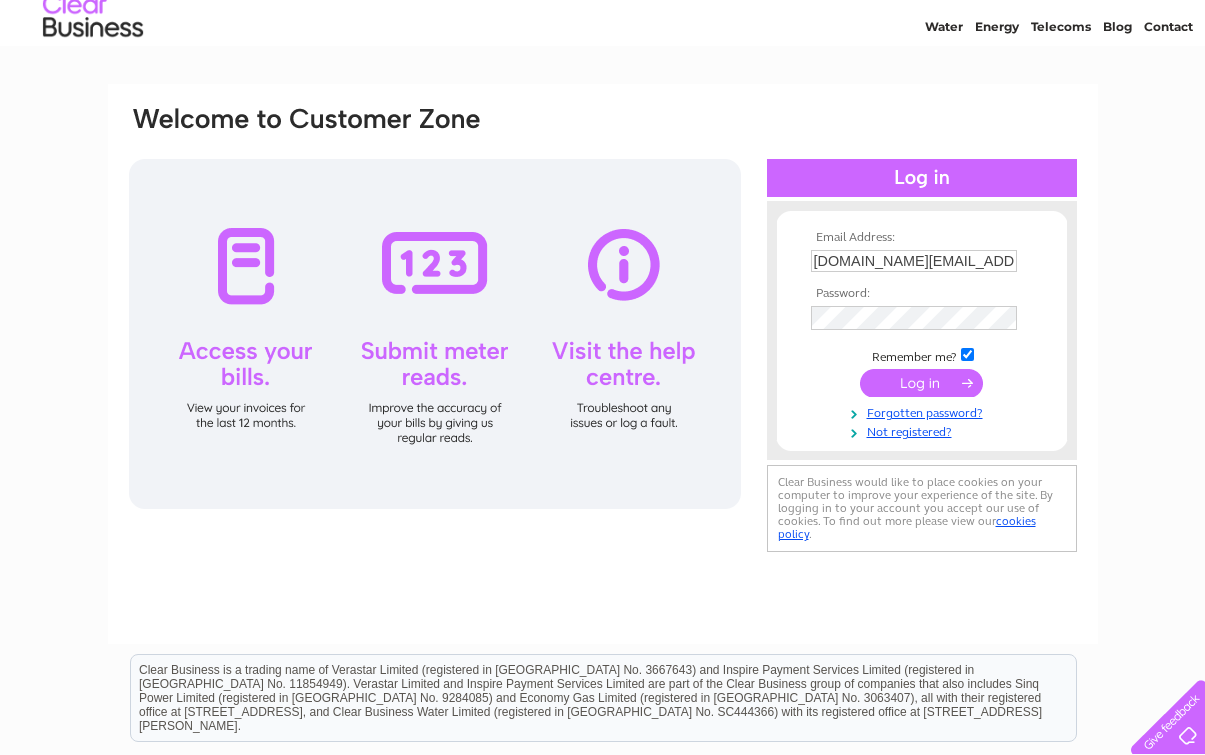 type on "[DOMAIN_NAME][EMAIL_ADDRESS][DOMAIN_NAME]" 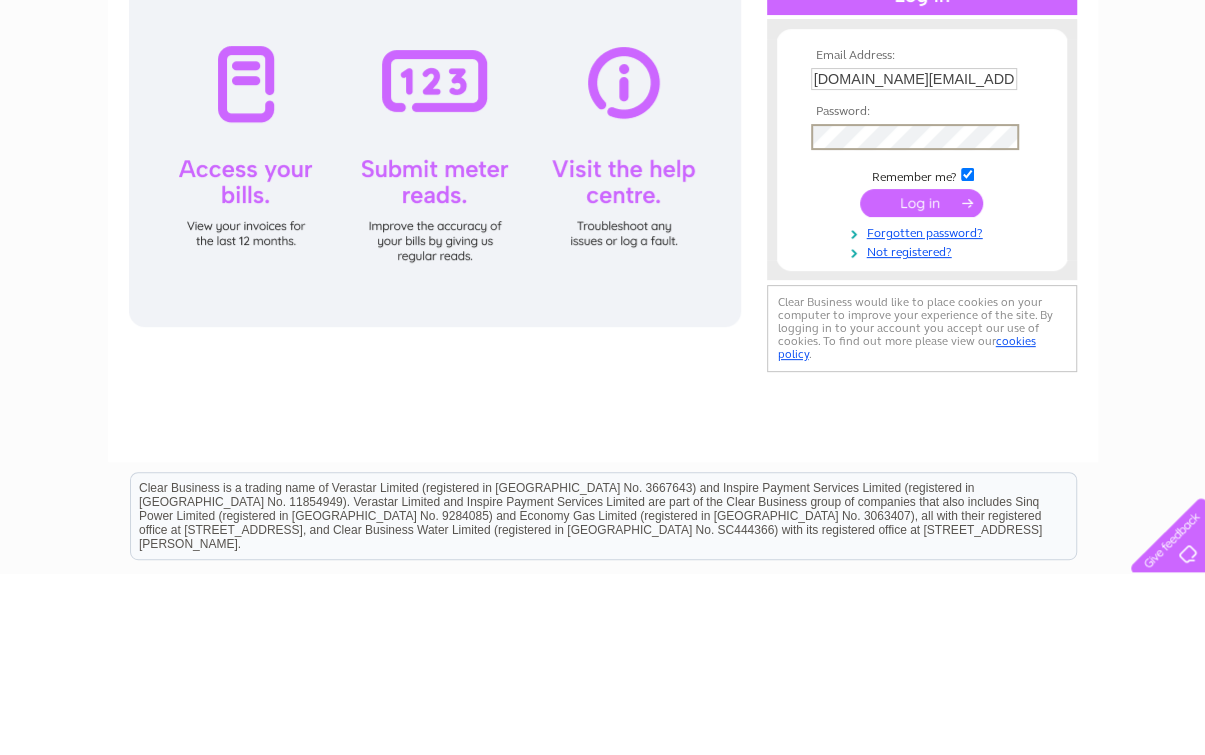 scroll, scrollTop: 248, scrollLeft: 0, axis: vertical 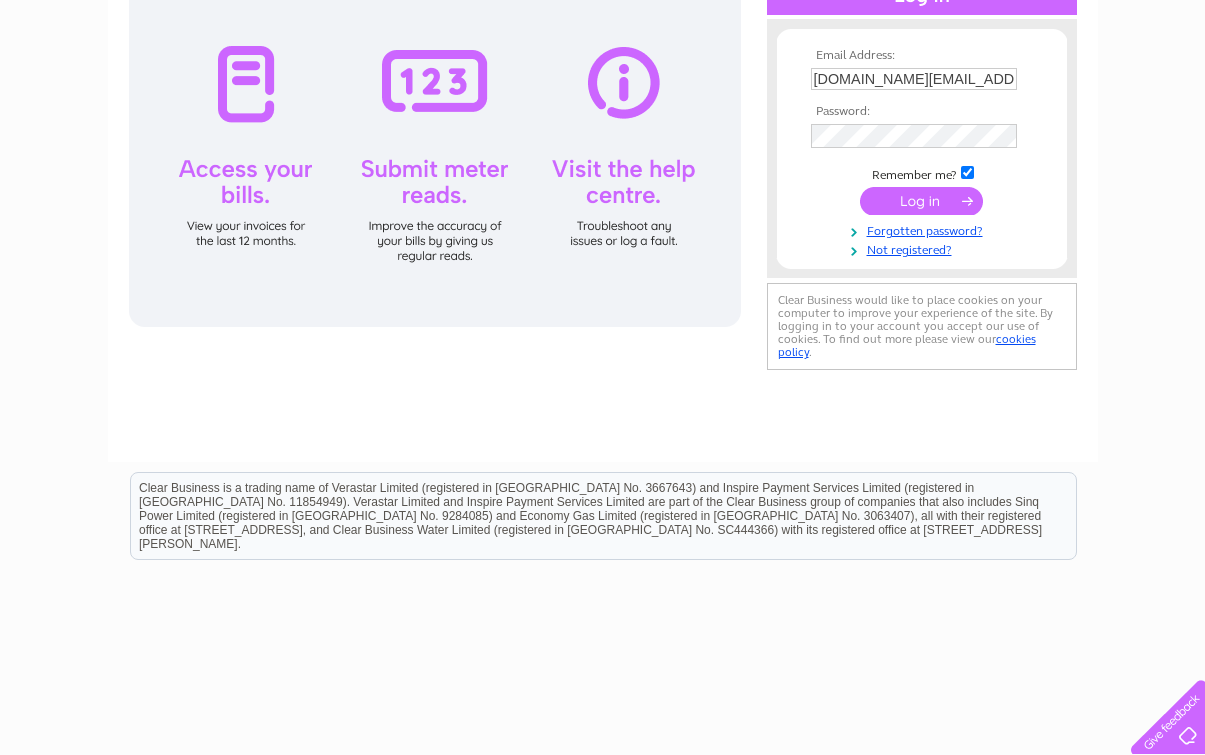 click at bounding box center [921, 201] 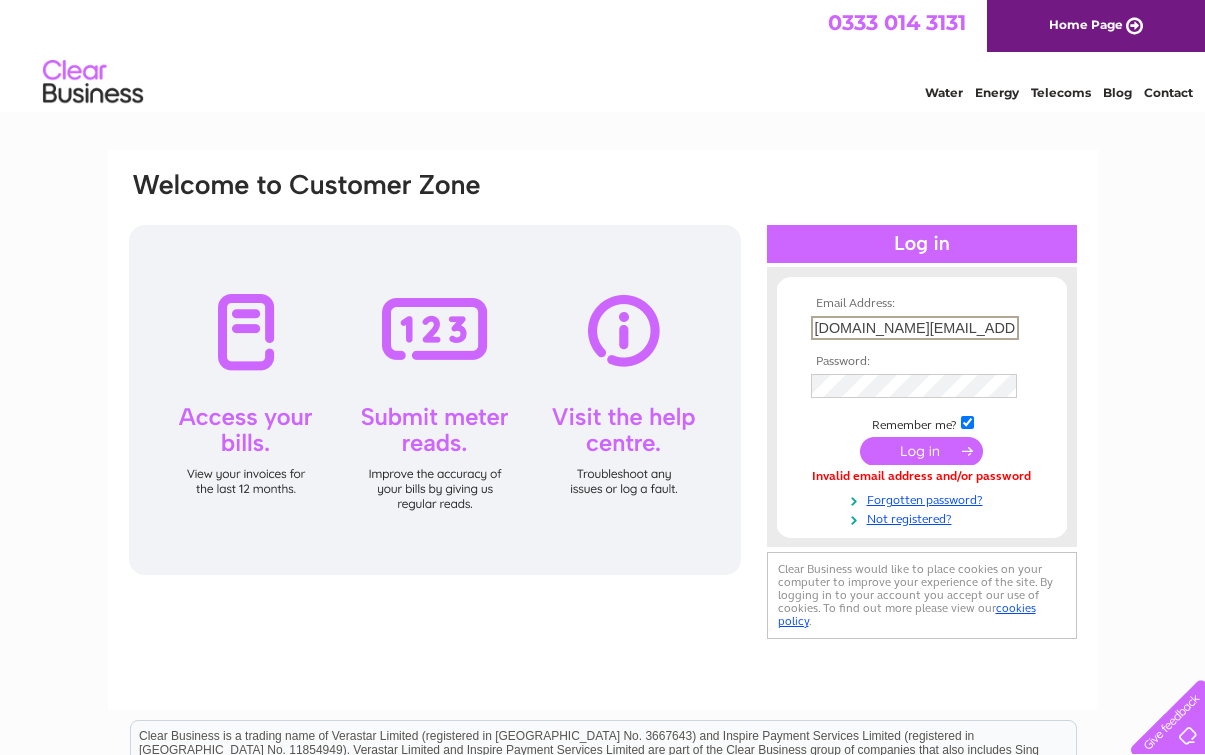 scroll, scrollTop: 0, scrollLeft: 0, axis: both 